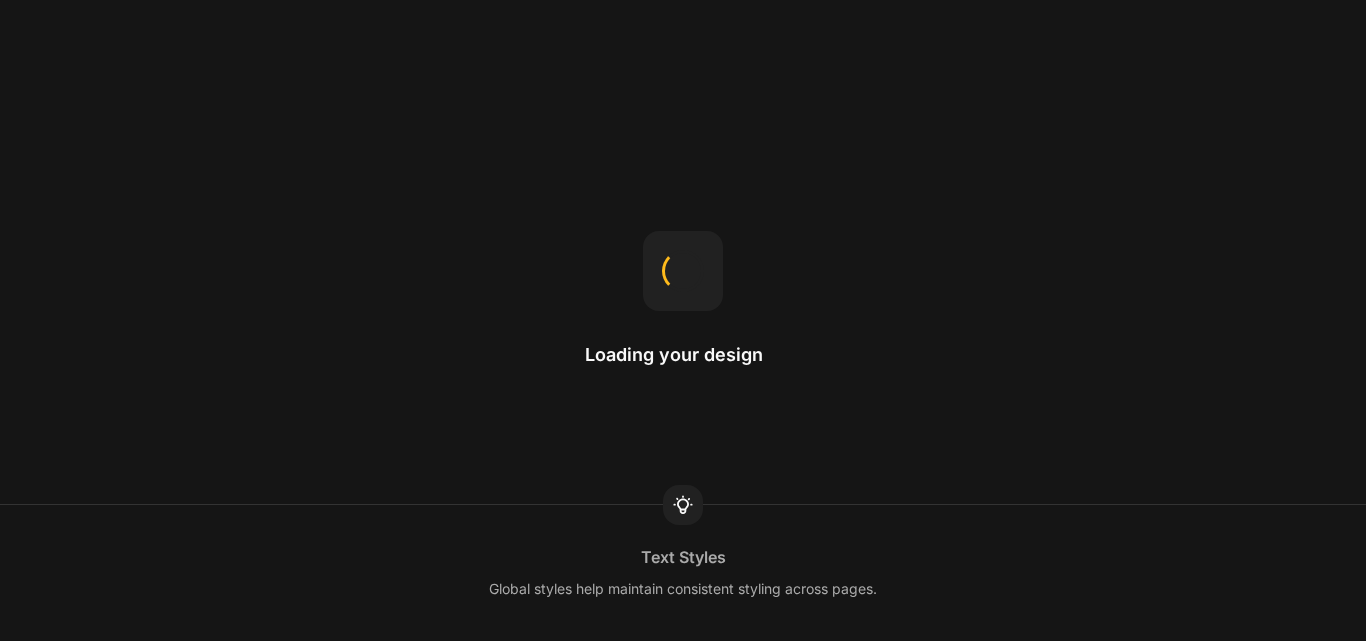 scroll, scrollTop: 0, scrollLeft: 0, axis: both 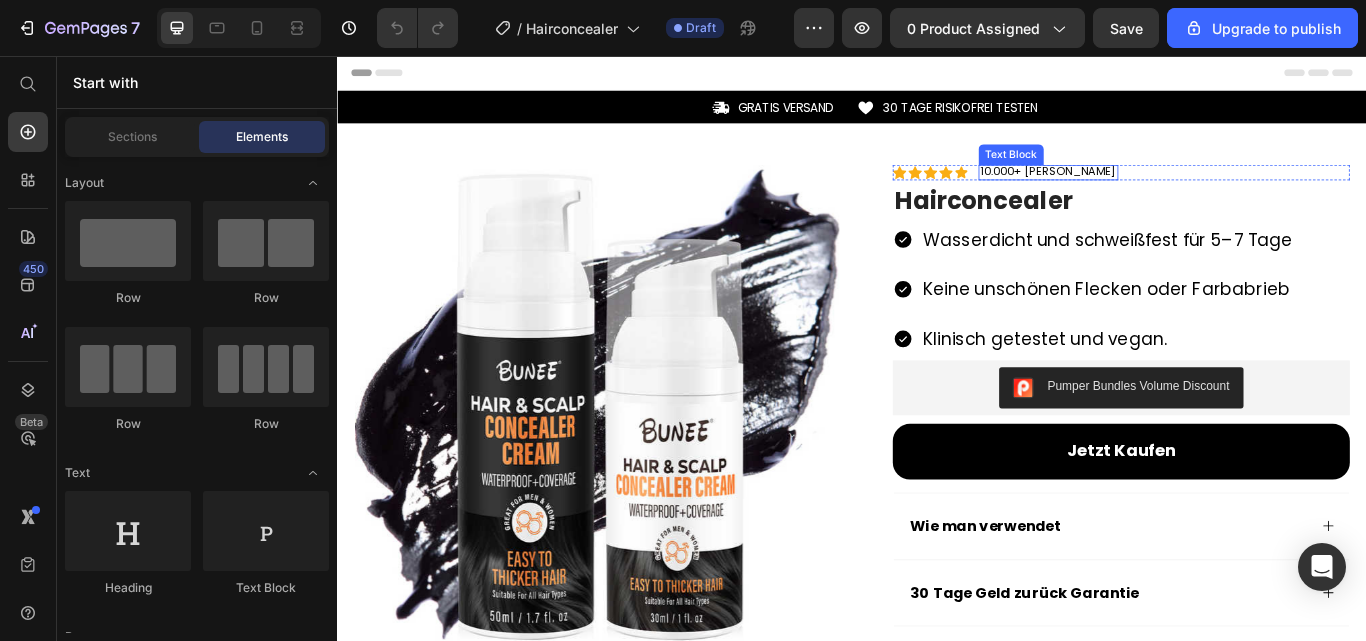 click on "10.000+ [PERSON_NAME]" at bounding box center [1165, 191] 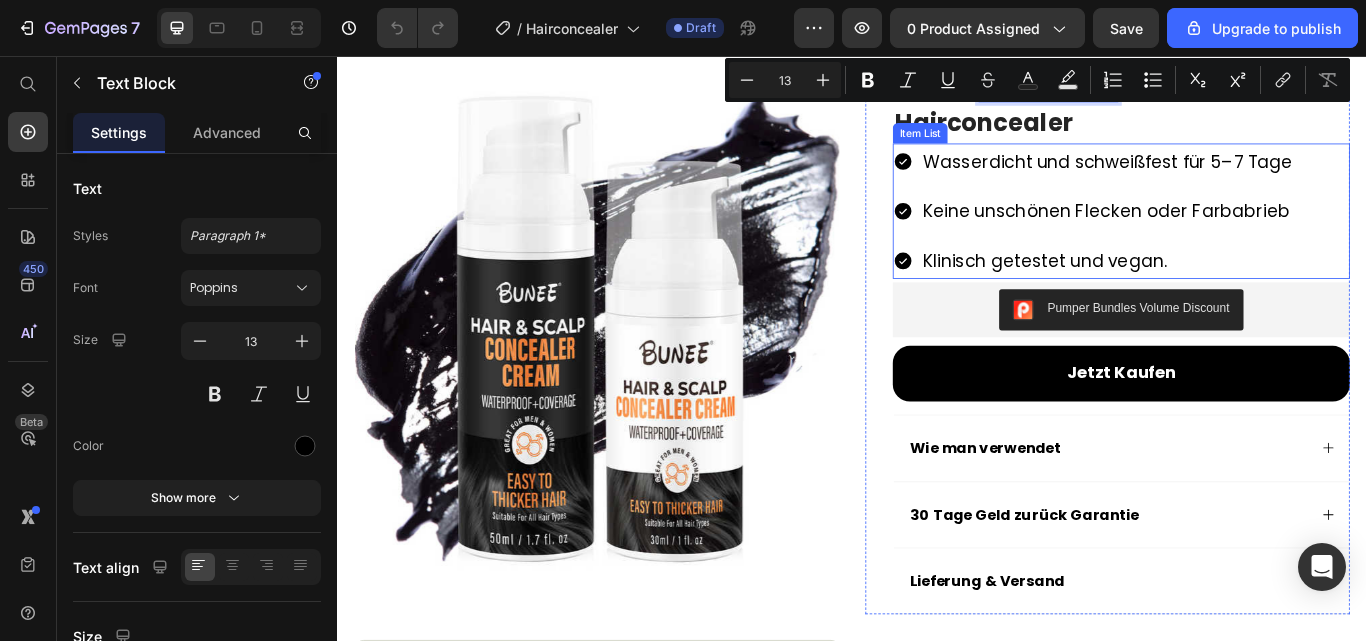 scroll, scrollTop: 0, scrollLeft: 0, axis: both 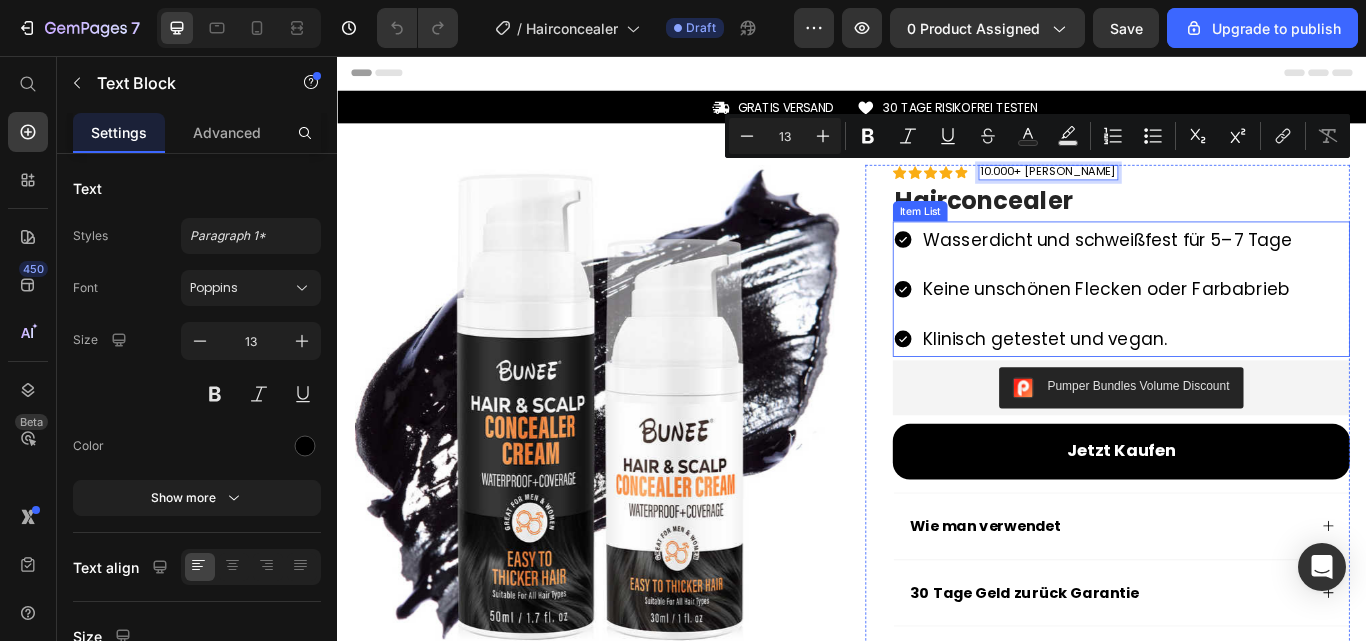 click on "Wasserdicht und schweißfest für 5–7 Tage" at bounding box center [1234, 270] 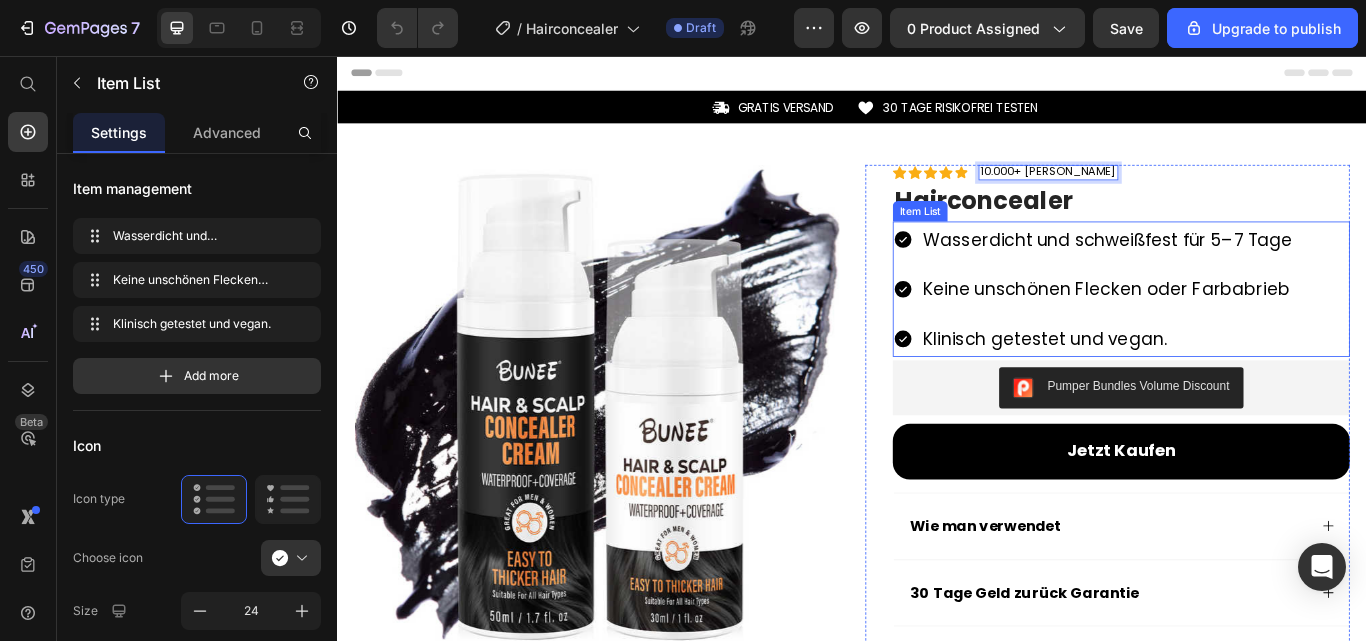 click on "Wasserdicht und schweißfest für 5–7 Tage" at bounding box center [1234, 270] 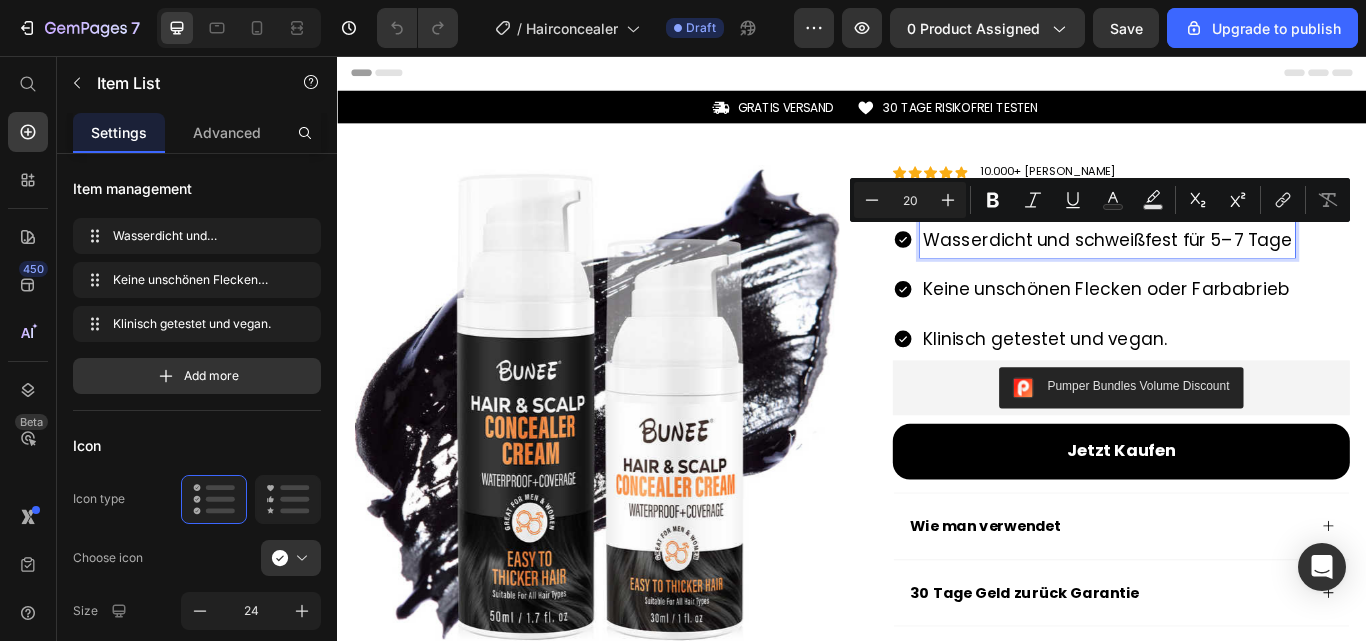 click on "Keine unschönen Flecken oder Farbabrieb" at bounding box center (1234, 328) 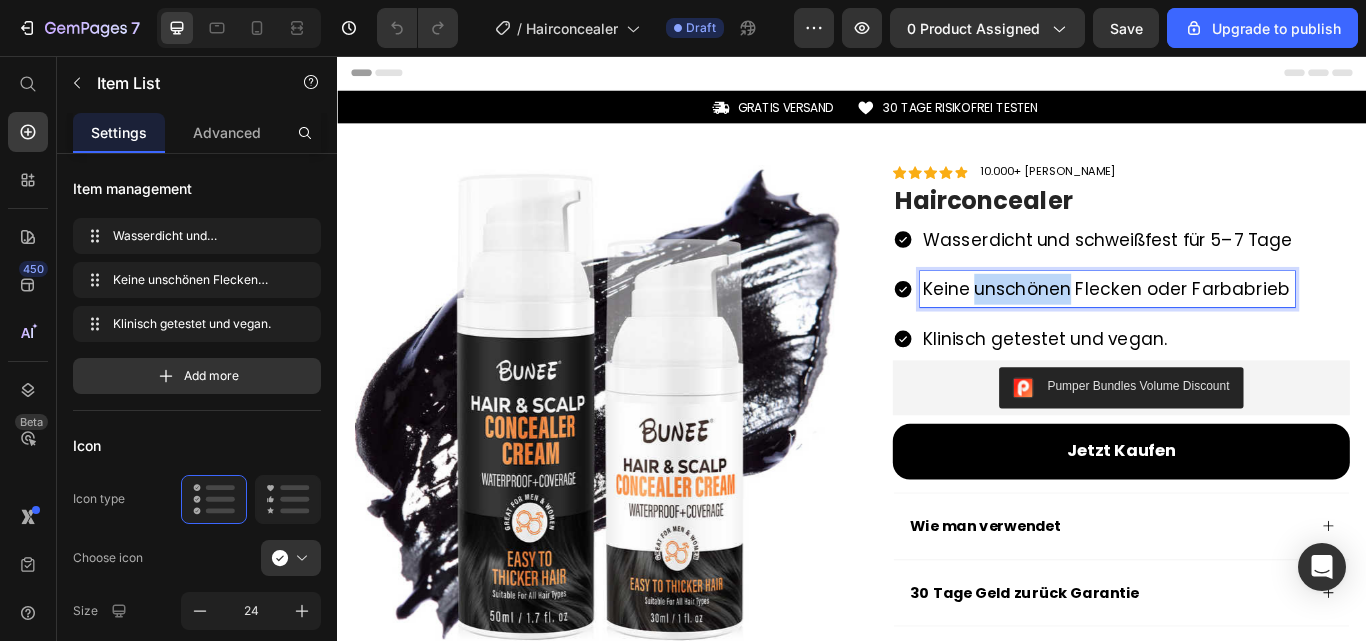 click on "Keine unschönen Flecken oder Farbabrieb" at bounding box center (1234, 328) 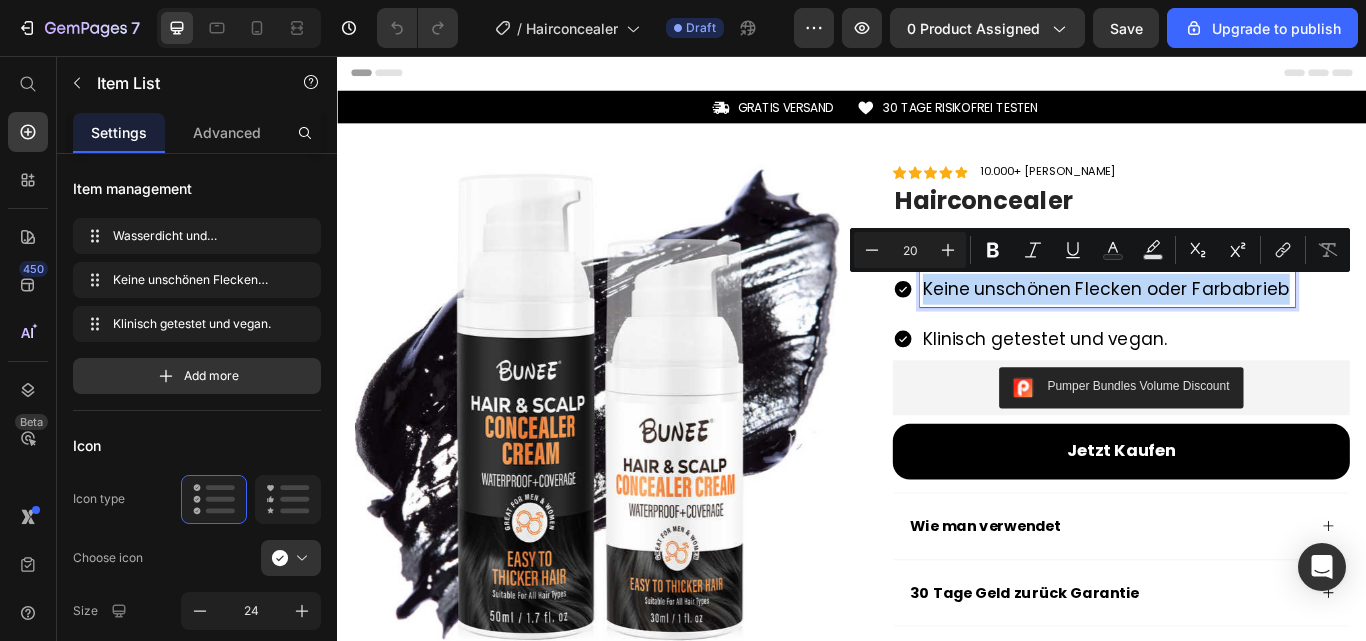 copy on "Keine unschönen Flecken oder Farbabrieb" 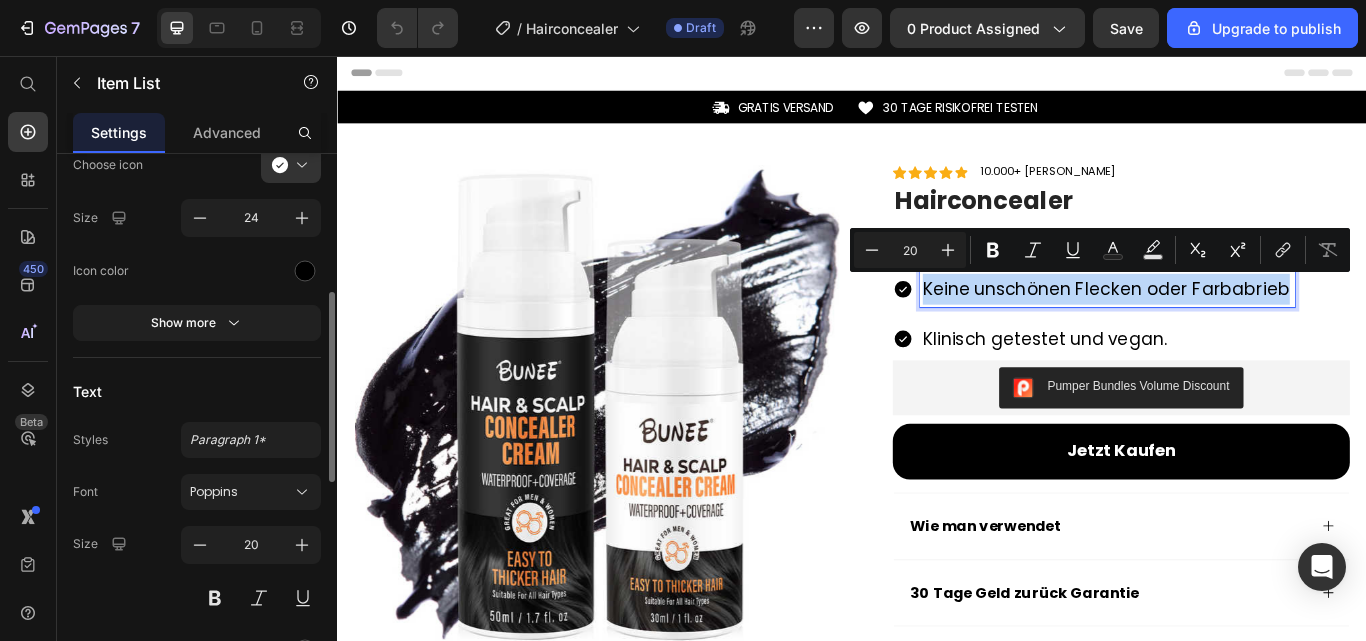 scroll, scrollTop: 396, scrollLeft: 0, axis: vertical 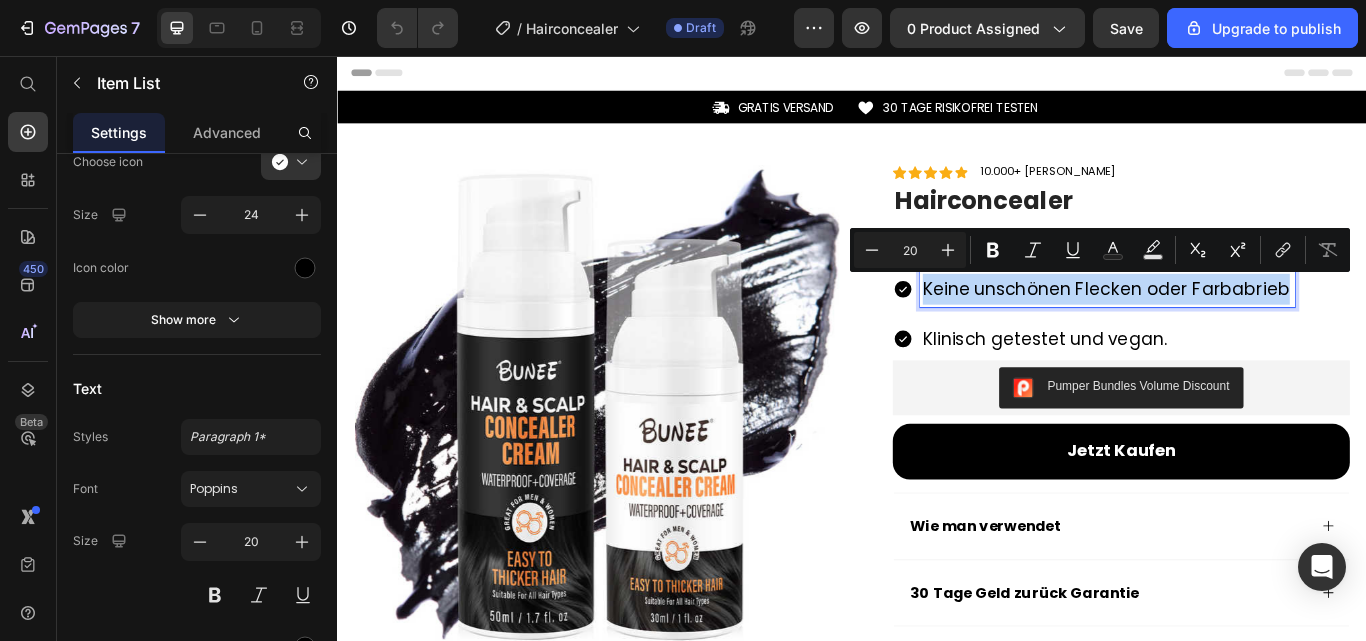 click on "Klinisch getestet und vegan." at bounding box center [1234, 386] 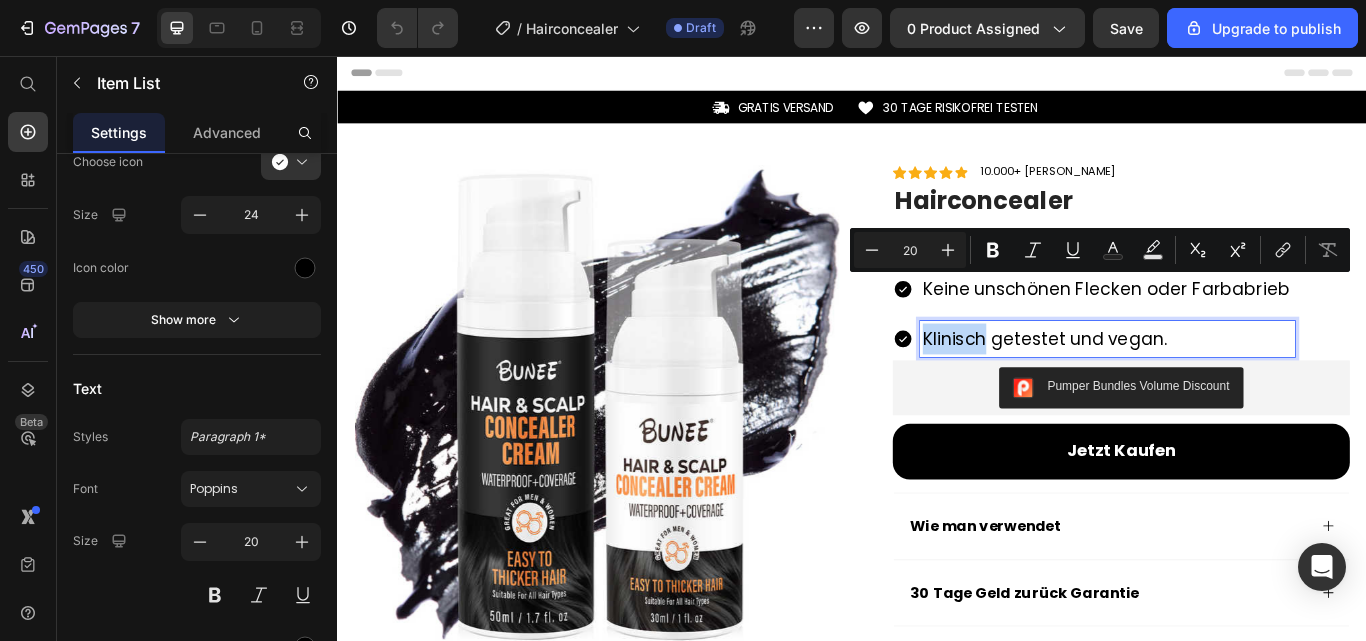 click on "Klinisch getestet und vegan." at bounding box center [1234, 386] 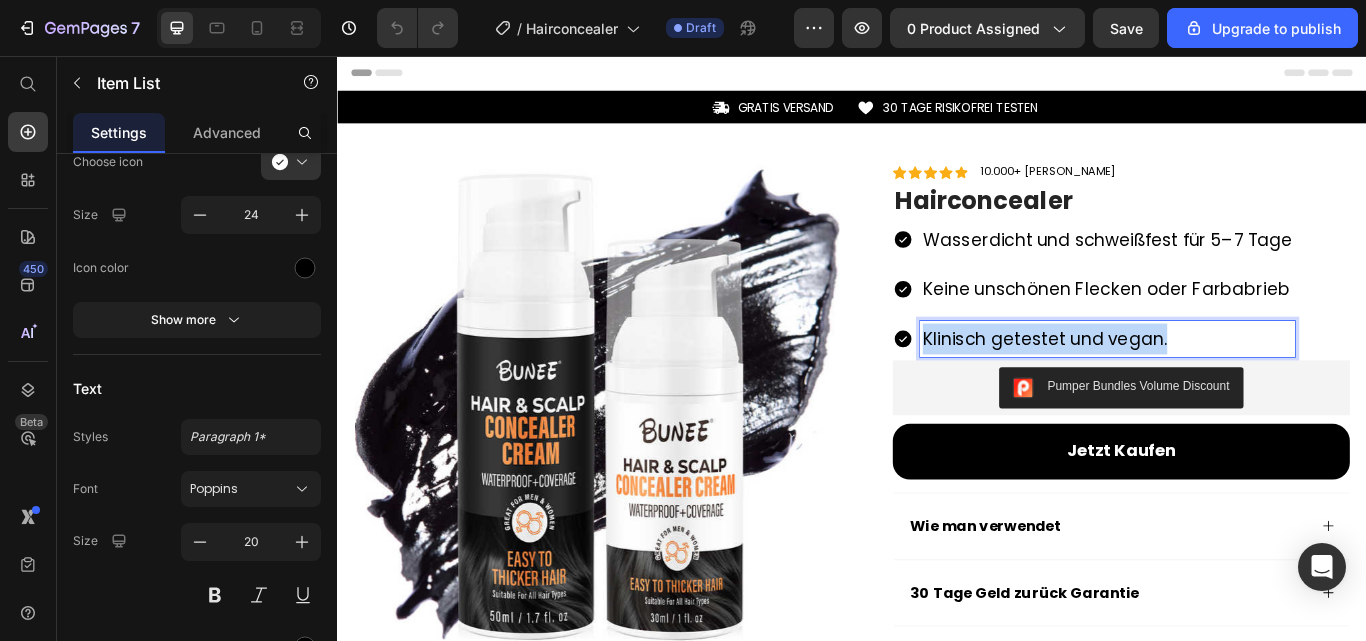 click on "Klinisch getestet und vegan." at bounding box center [1234, 386] 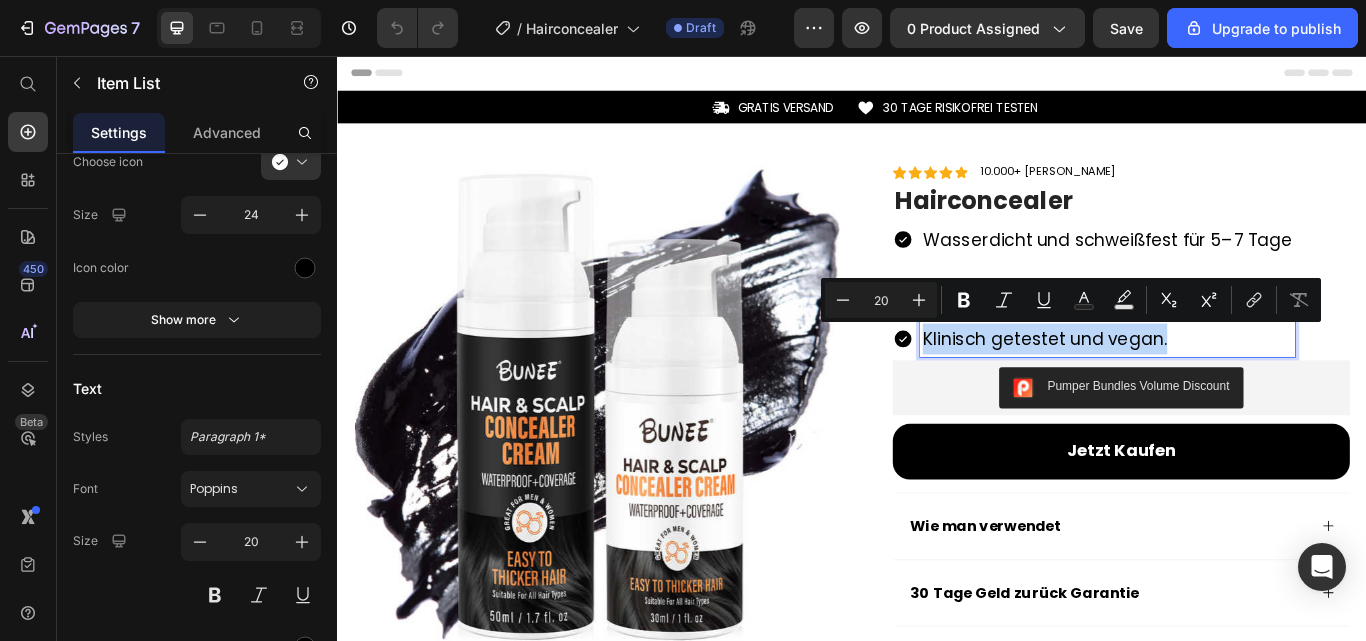 copy on "Klinisch getestet und vegan." 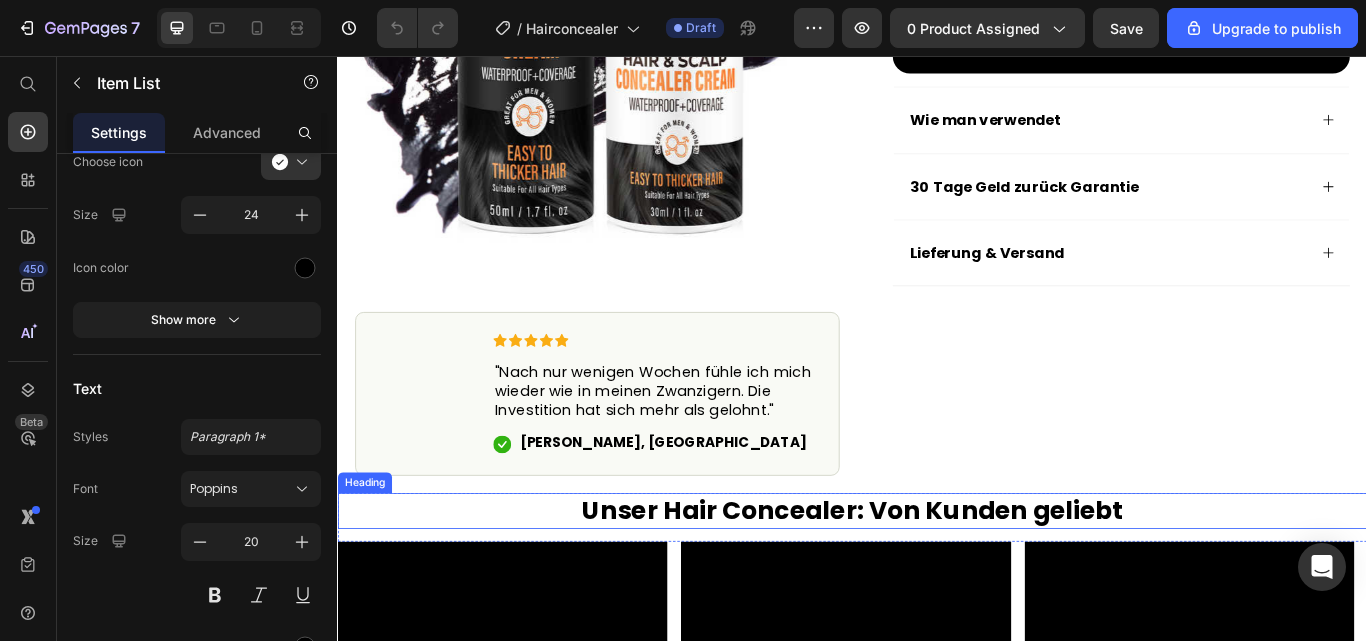 scroll, scrollTop: 548, scrollLeft: 0, axis: vertical 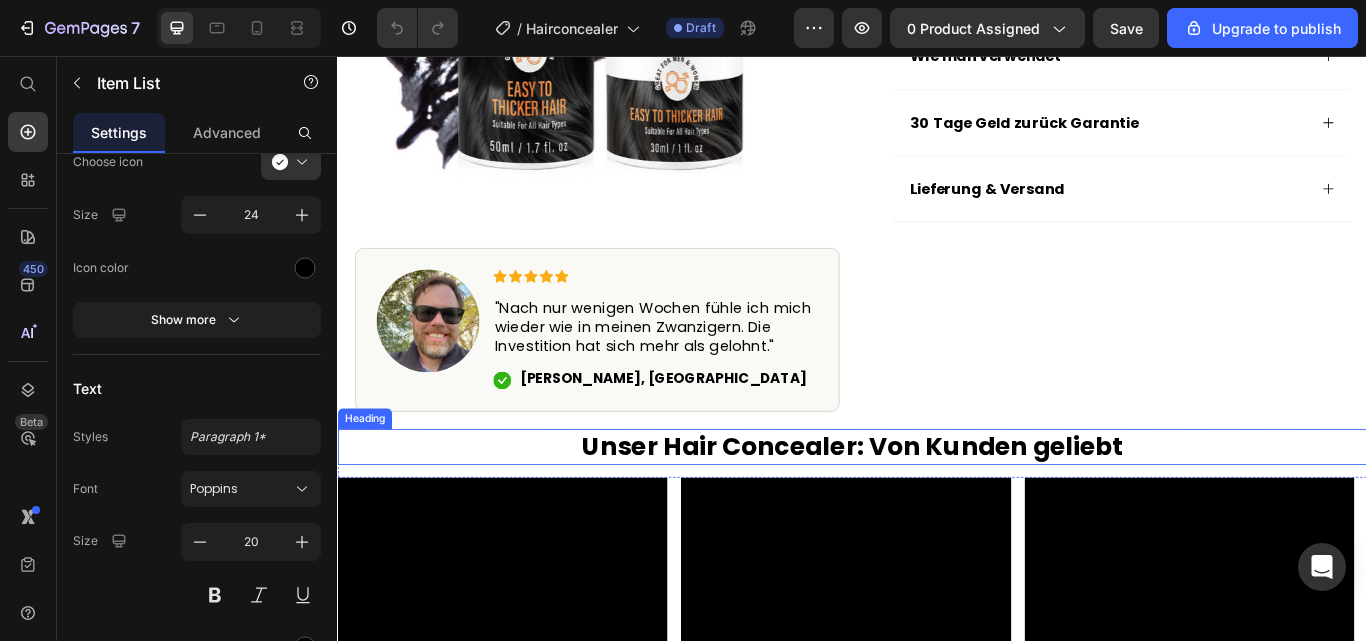 click on "Unser Hair Concealer: Von Kunden geliebt" at bounding box center [937, 512] 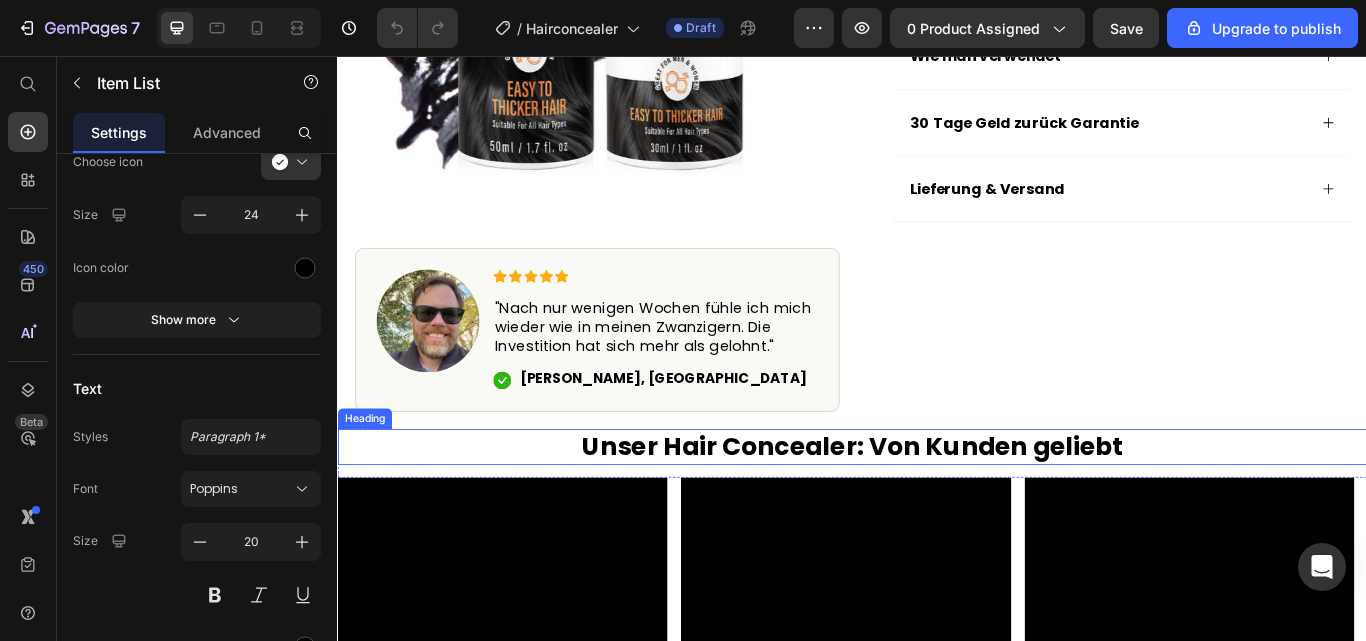 click on "Unser Hair Concealer: Von Kunden geliebt" at bounding box center (937, 512) 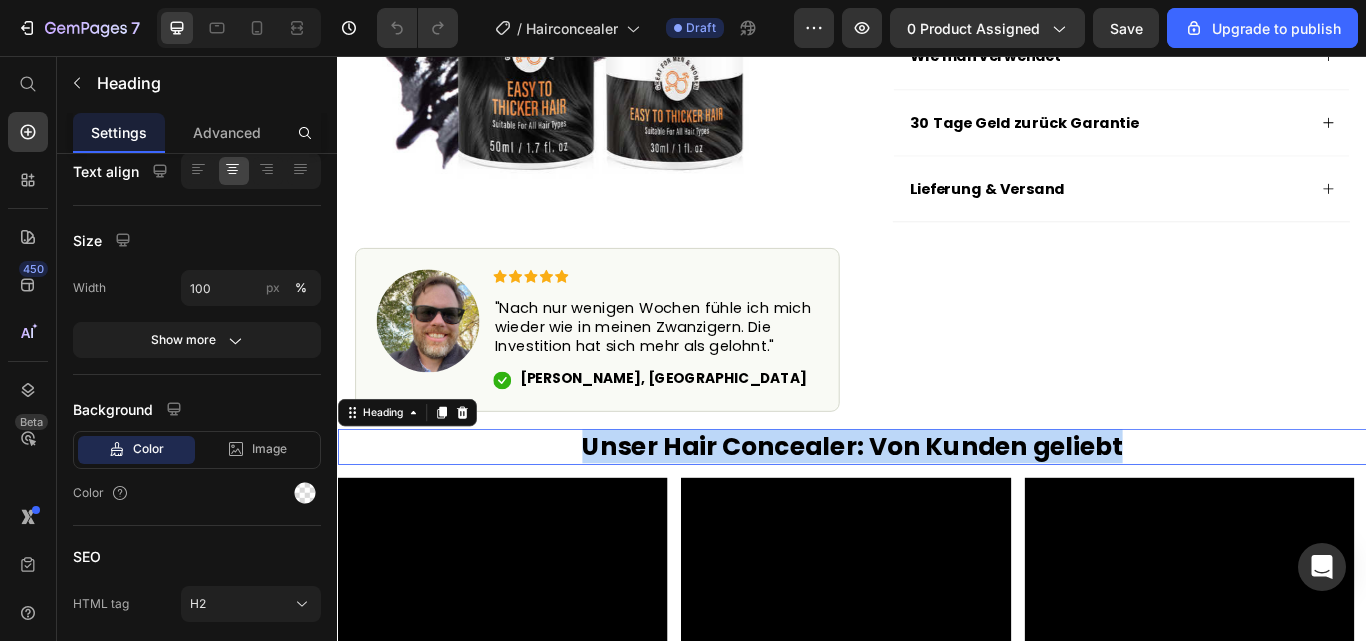 scroll, scrollTop: 0, scrollLeft: 0, axis: both 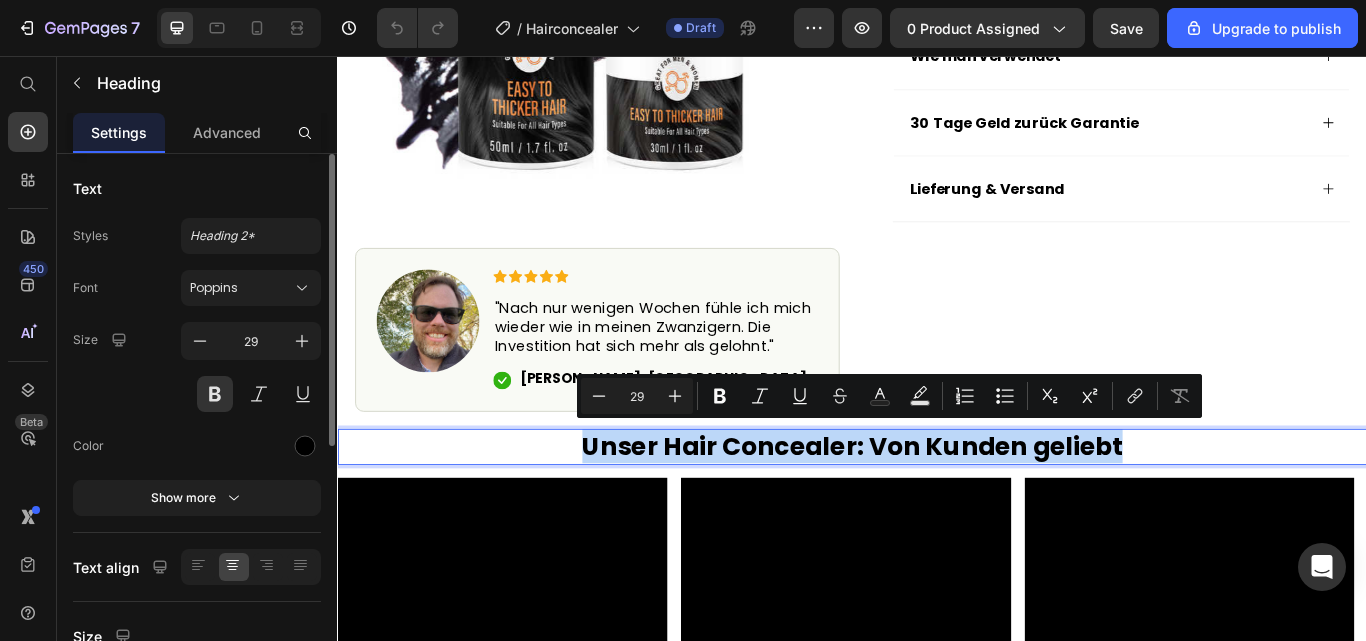 copy on "Unser Hair Concealer: Von Kunden geliebt" 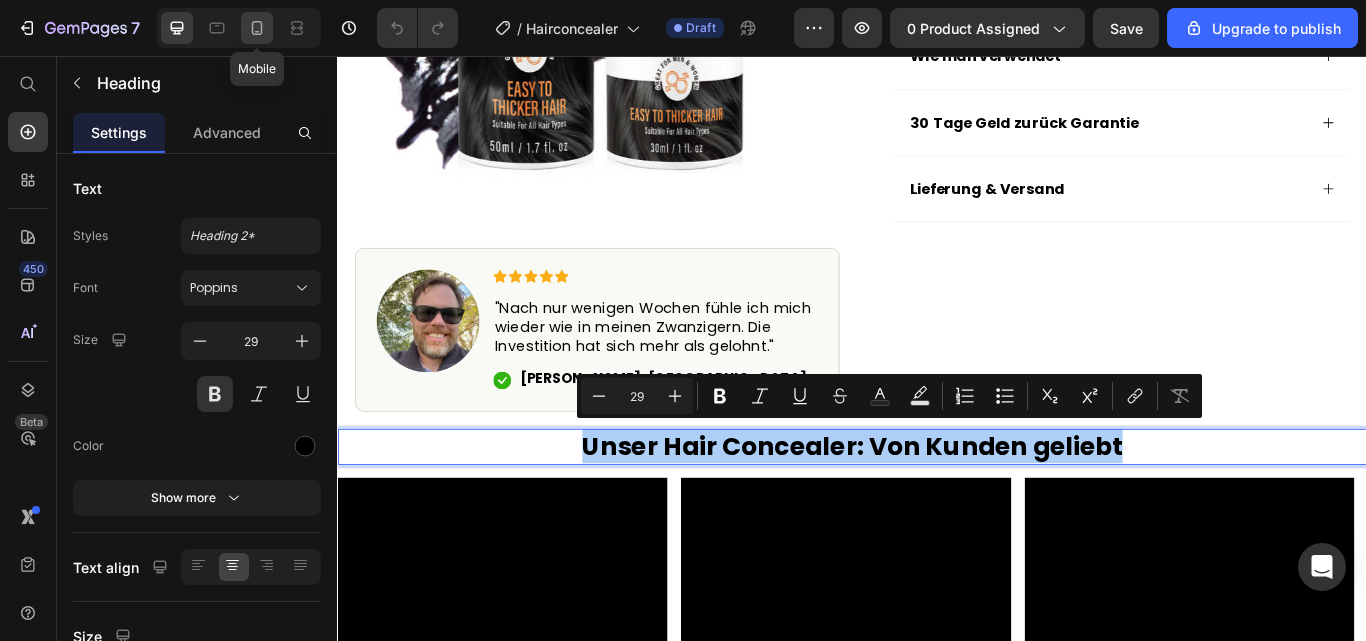 click 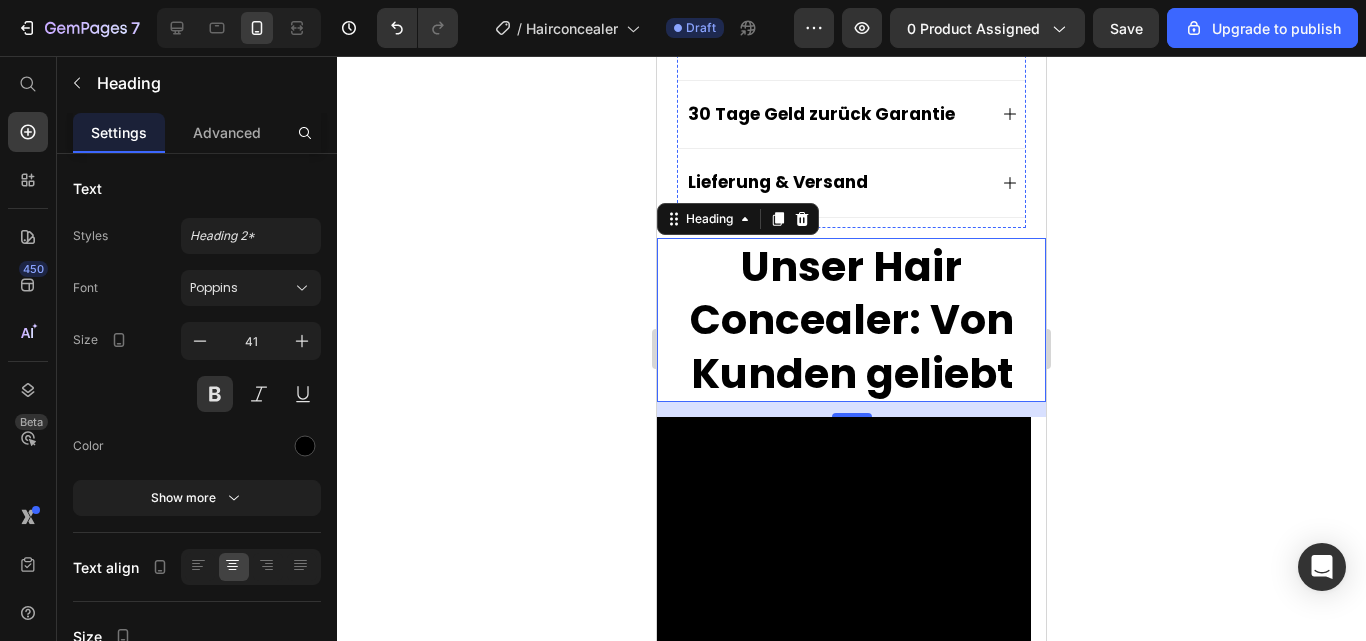 scroll, scrollTop: 1122, scrollLeft: 0, axis: vertical 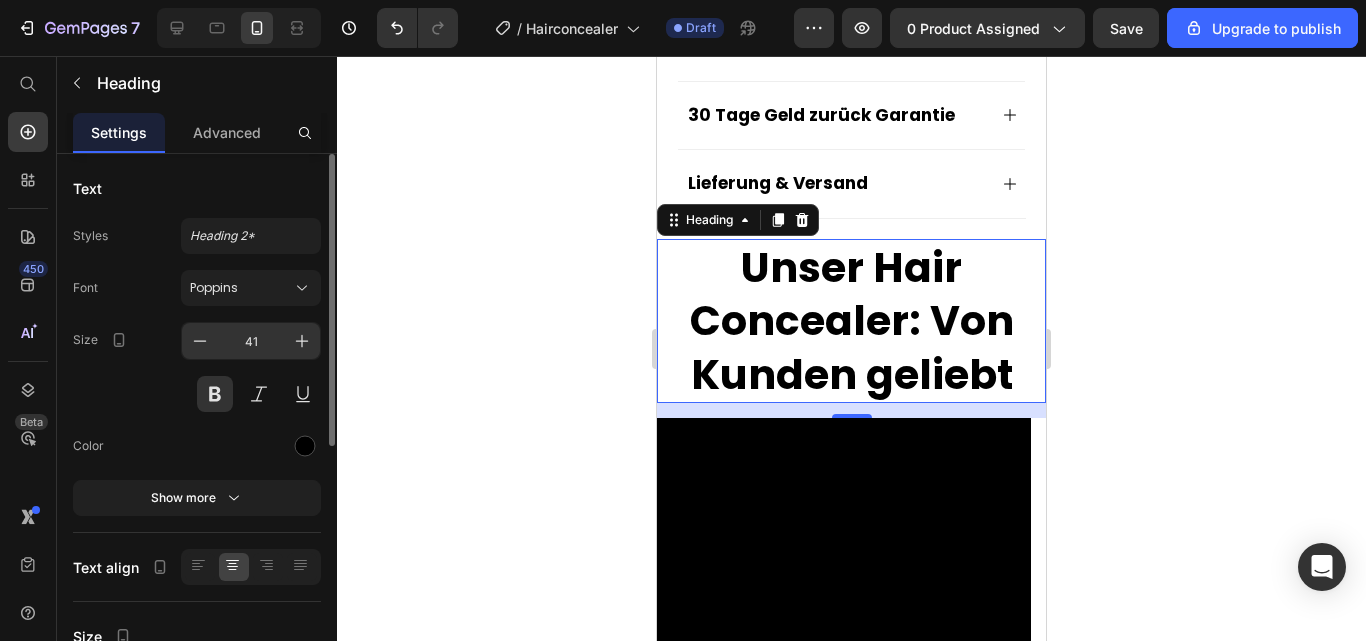 click on "41" at bounding box center [251, 341] 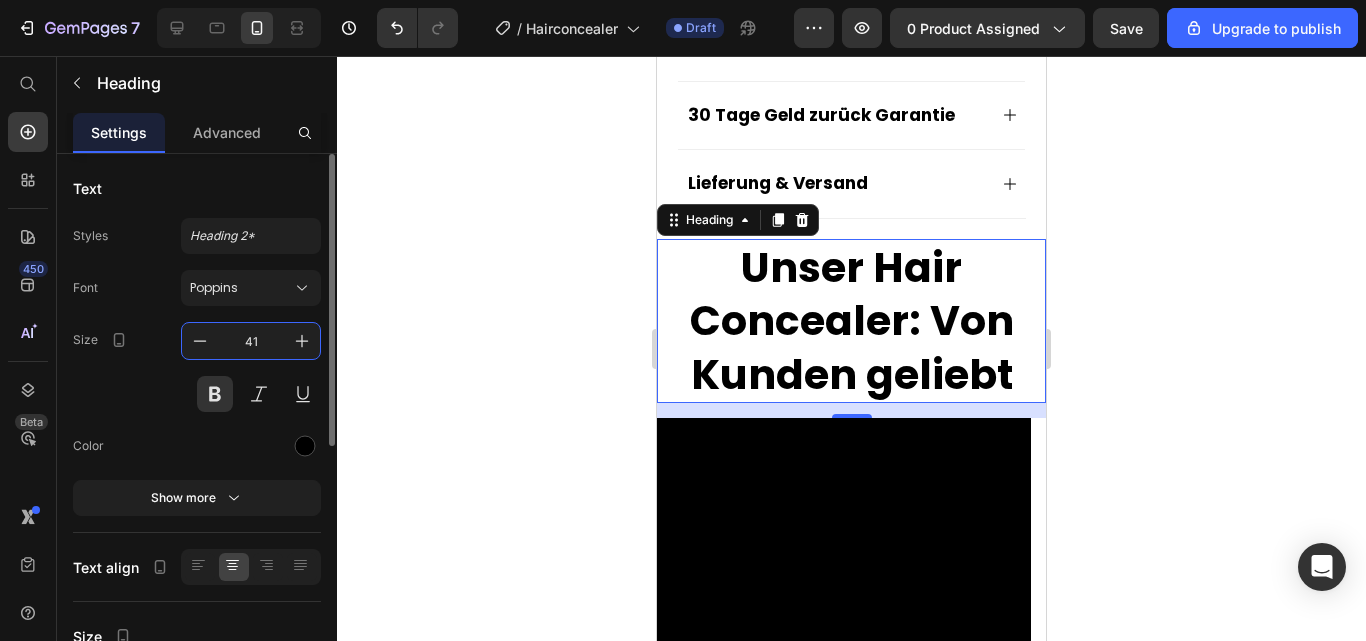 click on "41" at bounding box center [251, 341] 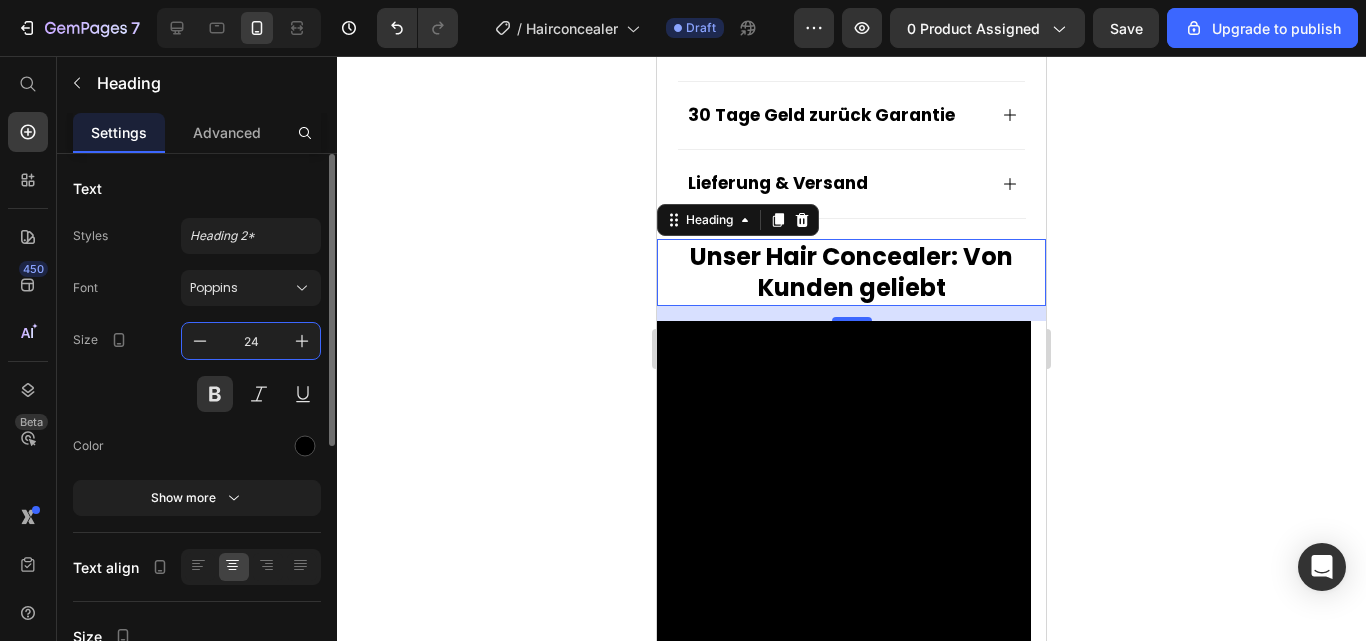 click on "24" at bounding box center [251, 341] 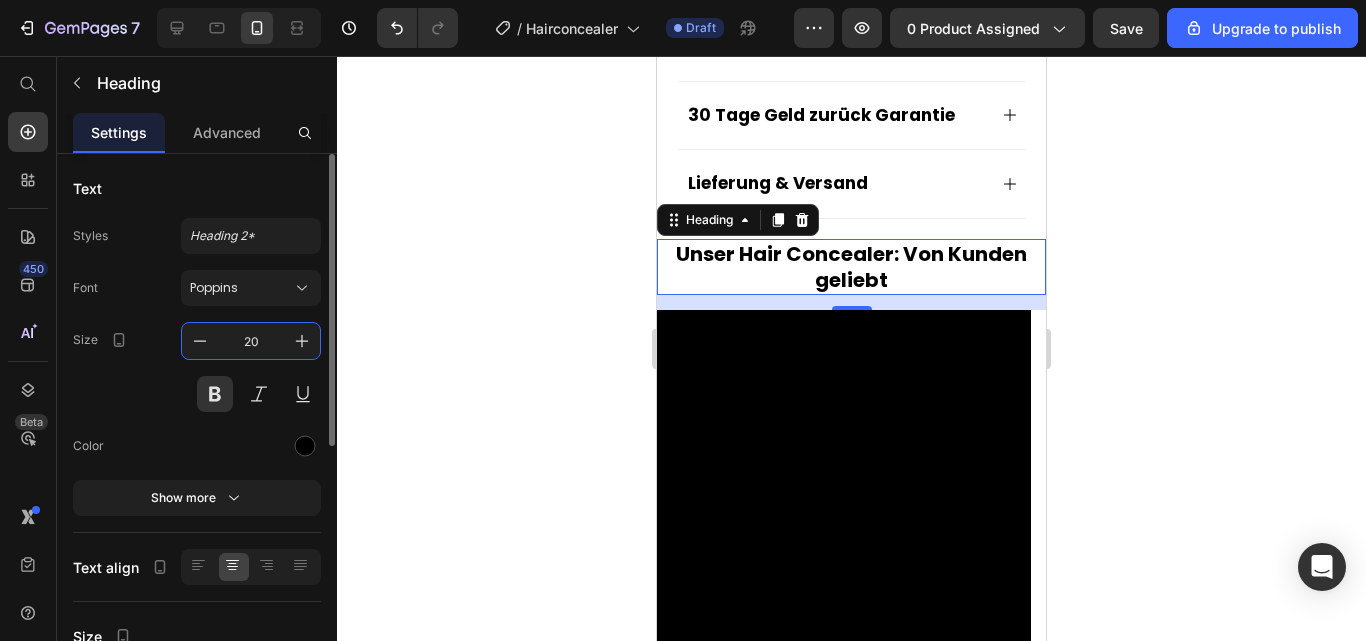 click on "20" at bounding box center (251, 341) 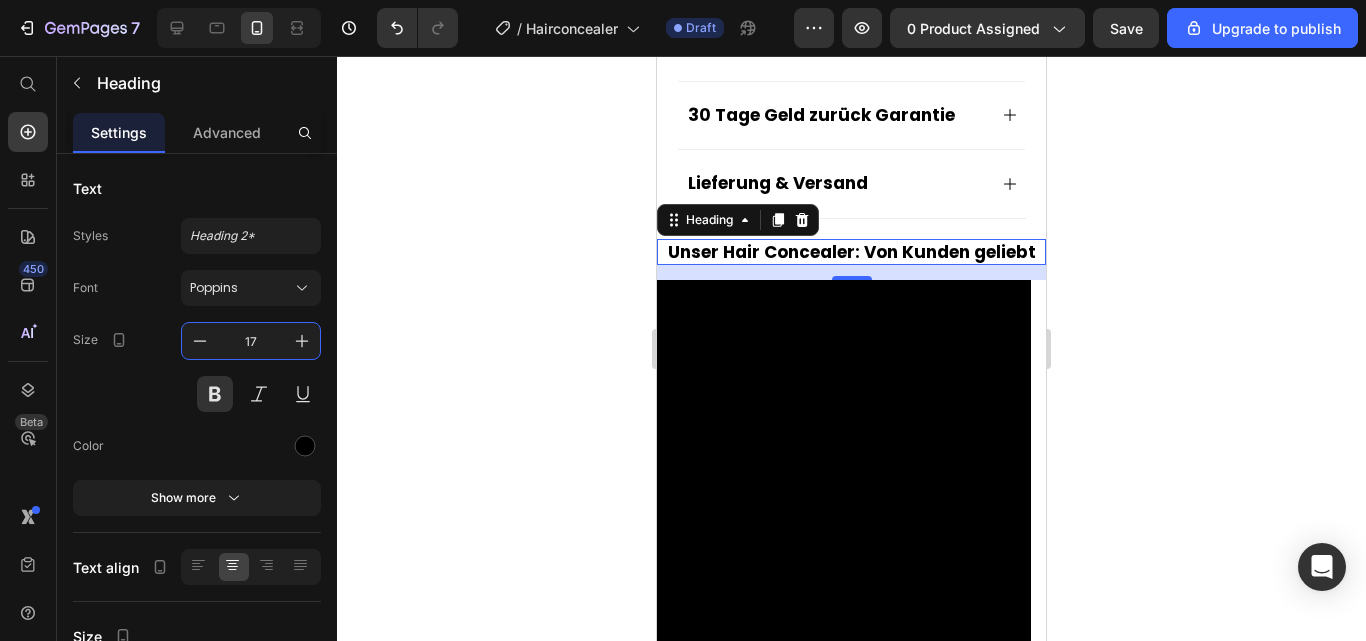 type on "17" 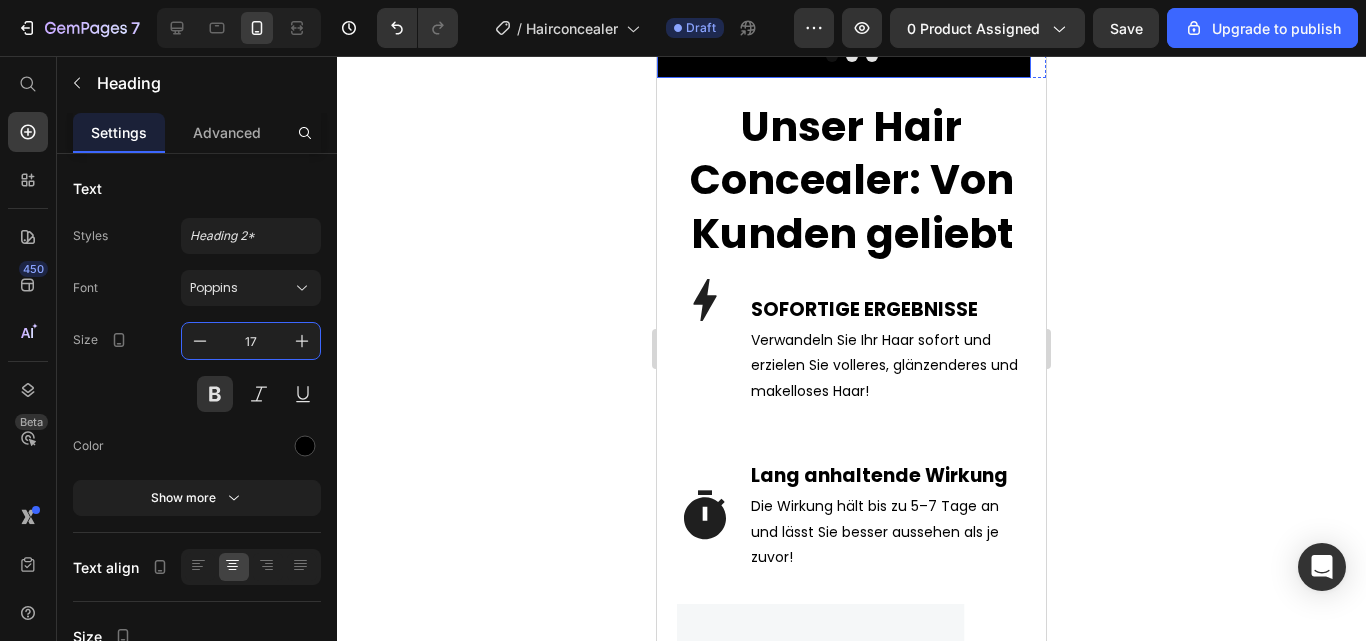 scroll, scrollTop: 1984, scrollLeft: 0, axis: vertical 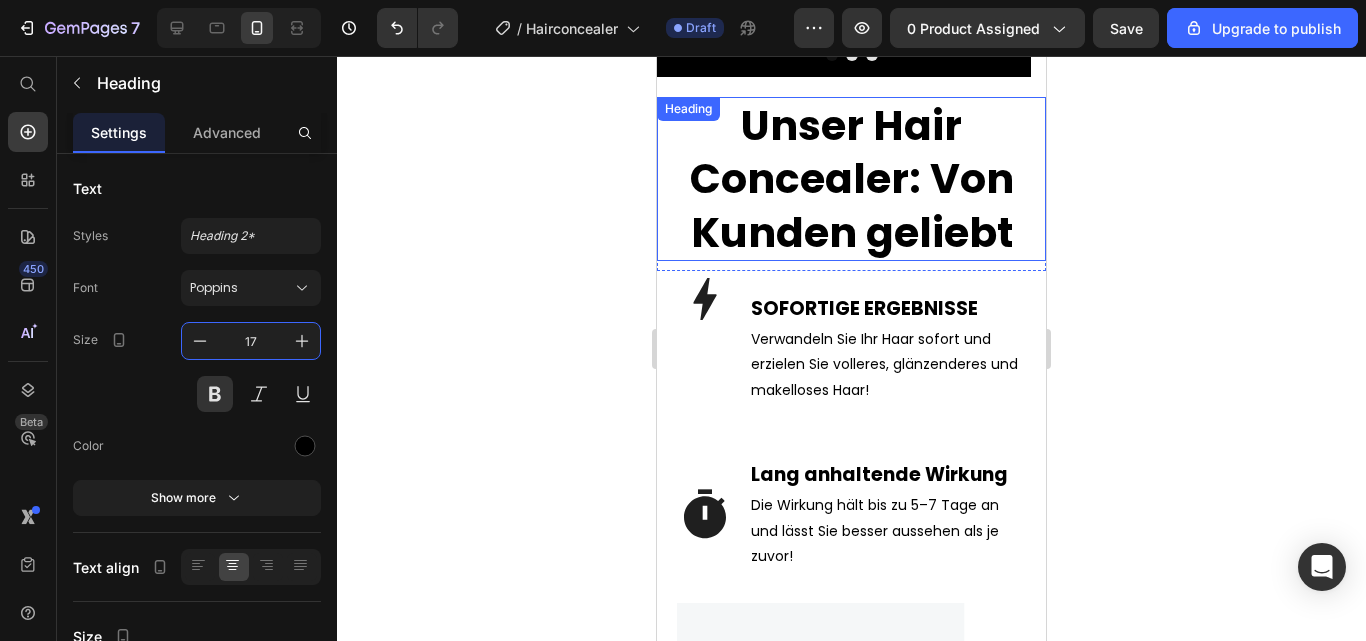 click on "Unser Hair Concealer: Von Kunden geliebt" at bounding box center (851, 179) 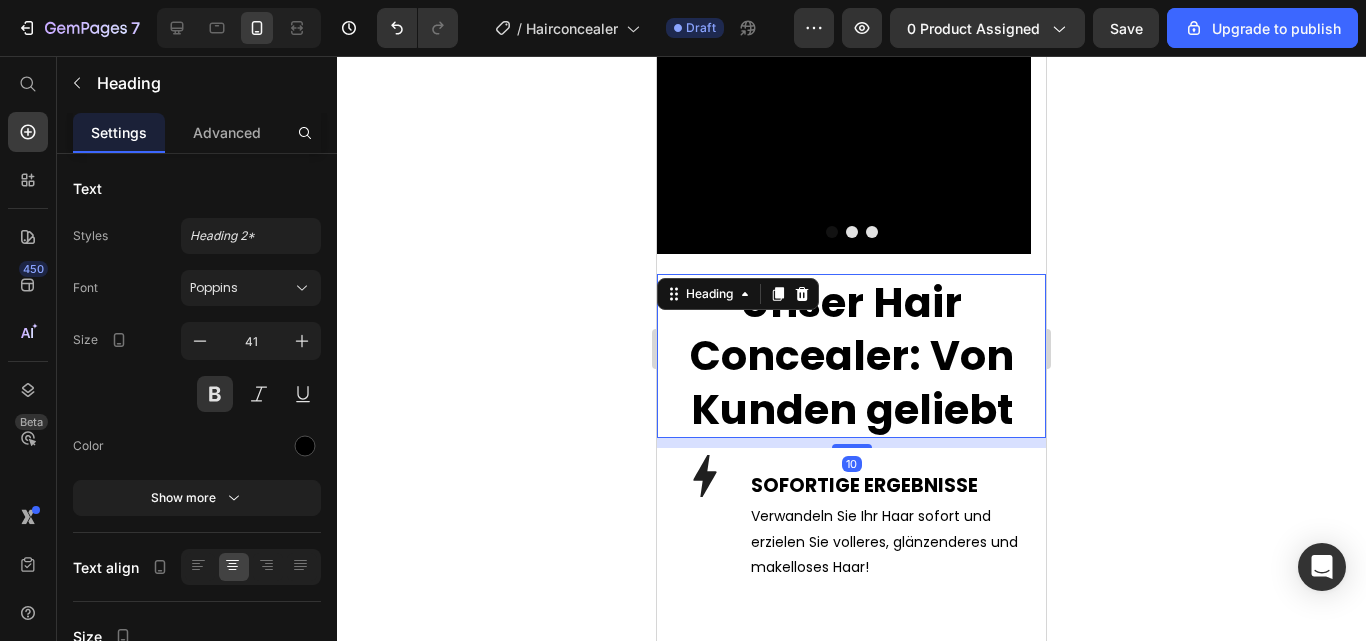 scroll, scrollTop: 1664, scrollLeft: 0, axis: vertical 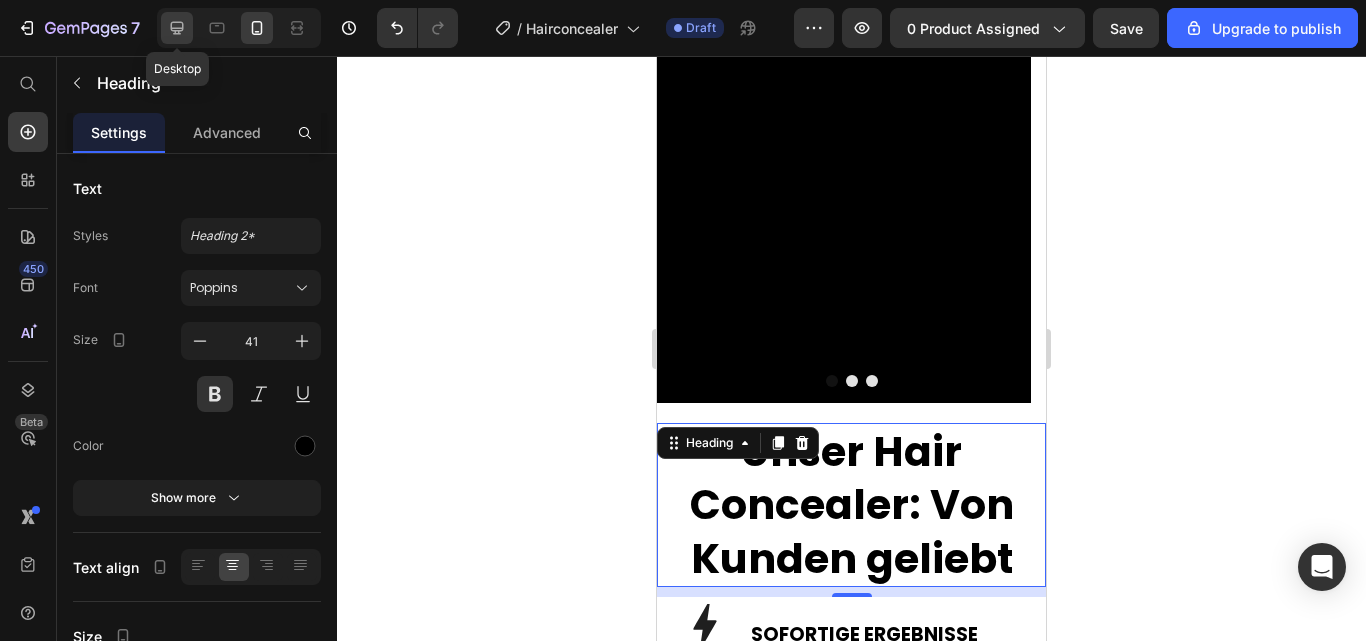 click 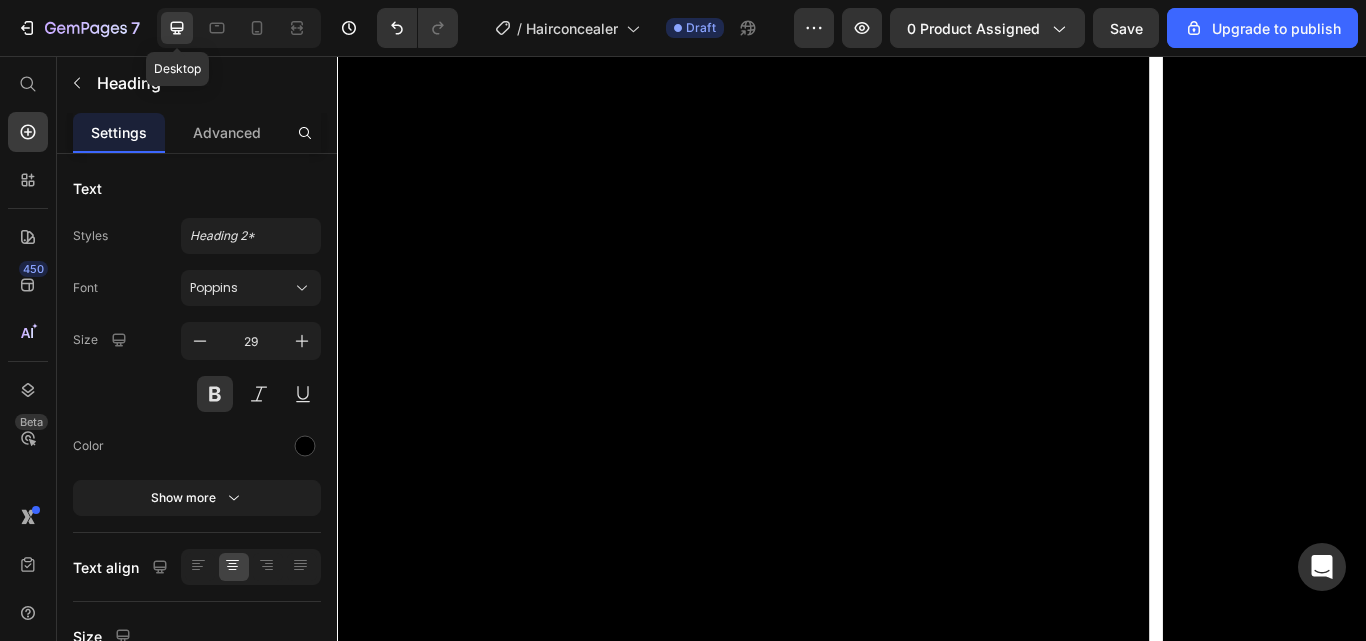 scroll, scrollTop: 1356, scrollLeft: 0, axis: vertical 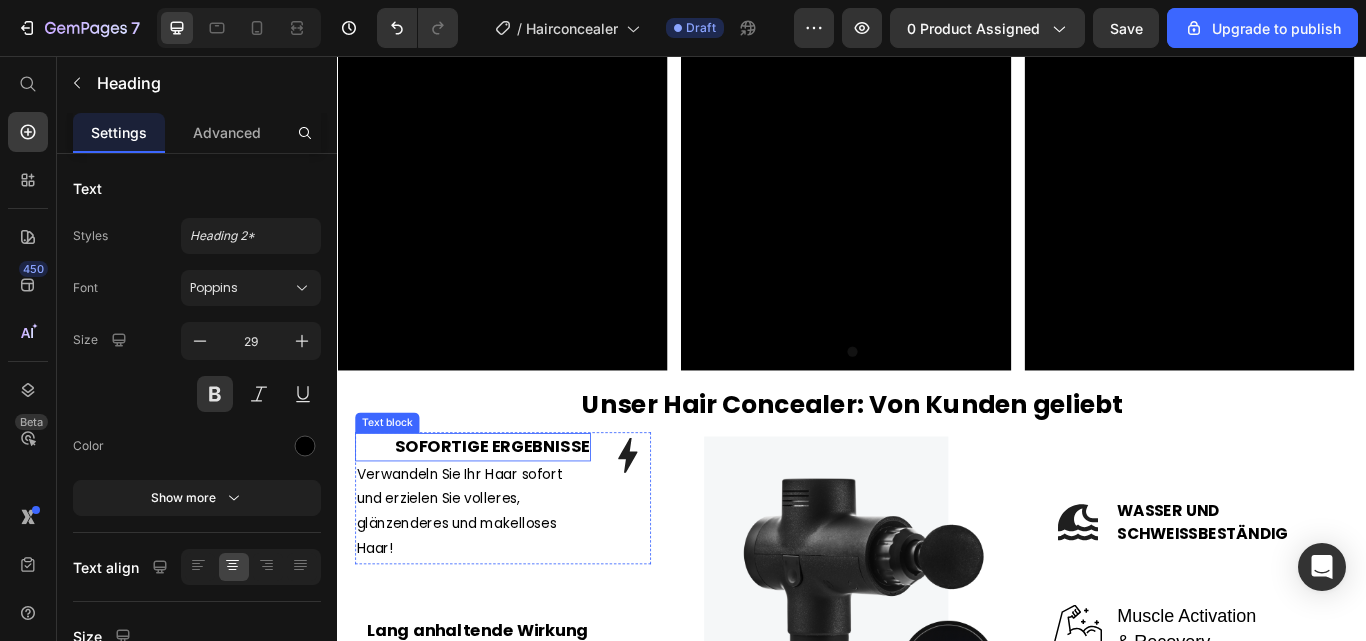 click on "SOFORTIGE ERGEBNISSE" at bounding box center (516, 511) 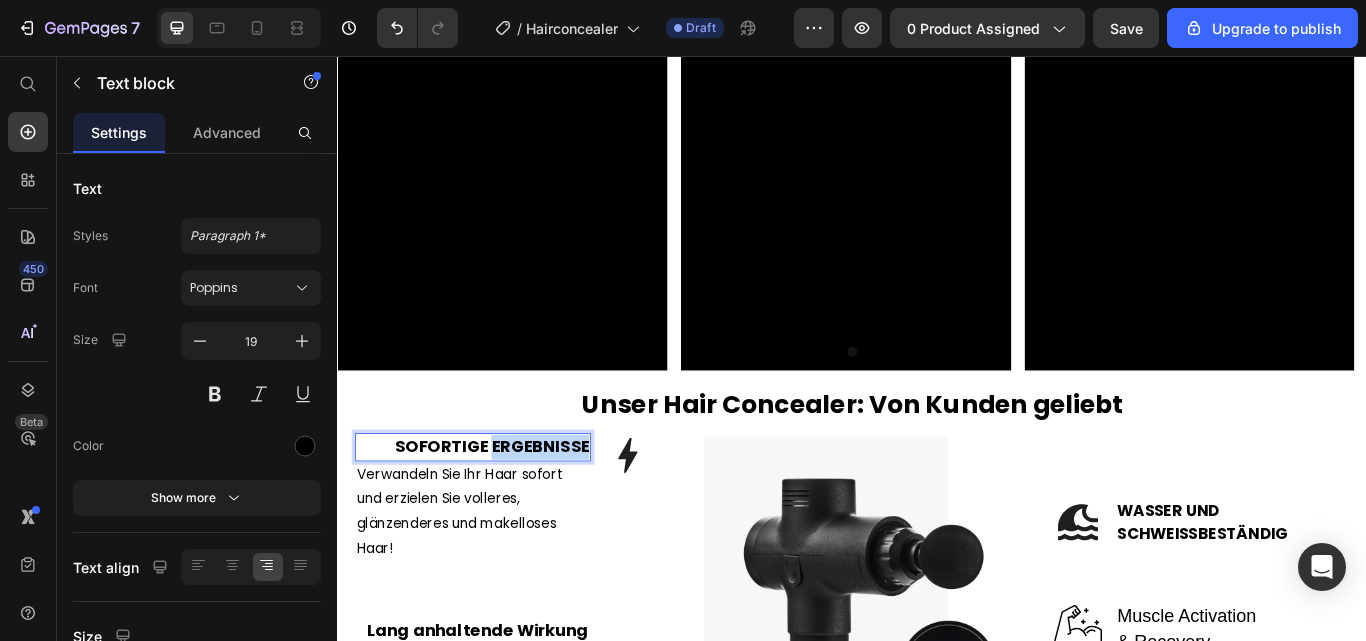 click on "SOFORTIGE ERGEBNISSE" at bounding box center [516, 511] 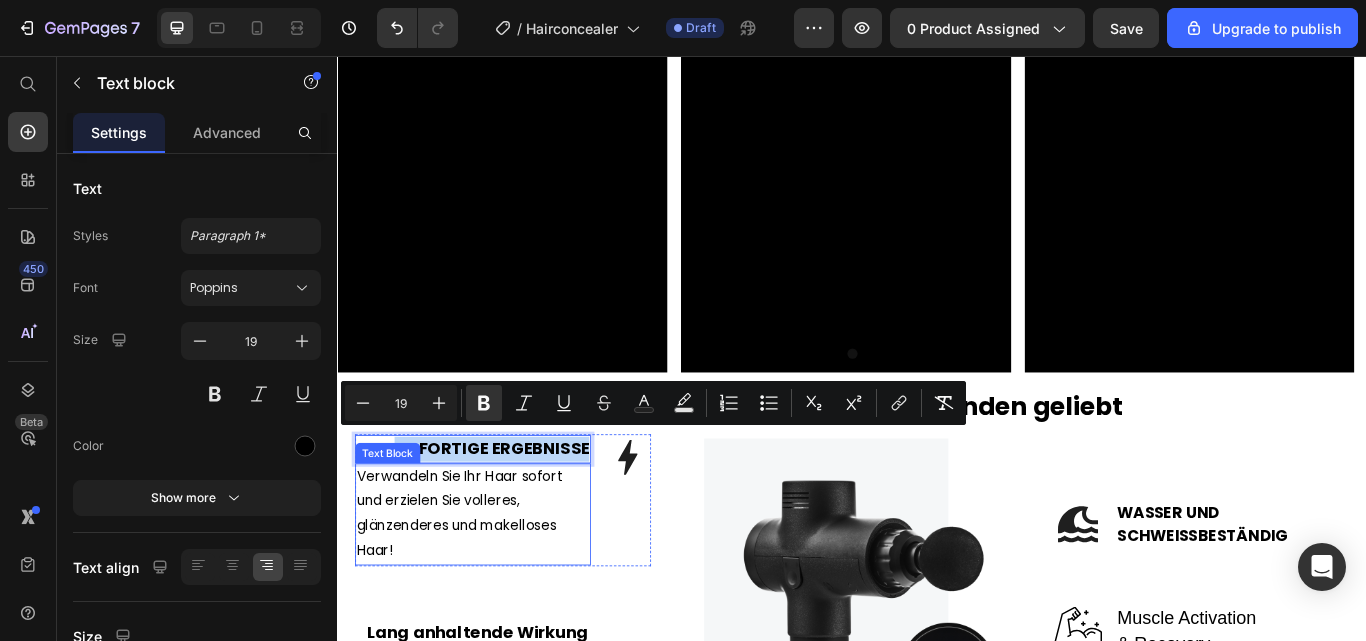 click on "Verwandeln Sie Ihr Haar sofort und erzielen Sie volleres, glänzenderes und makelloses Haar!" at bounding box center (494, 590) 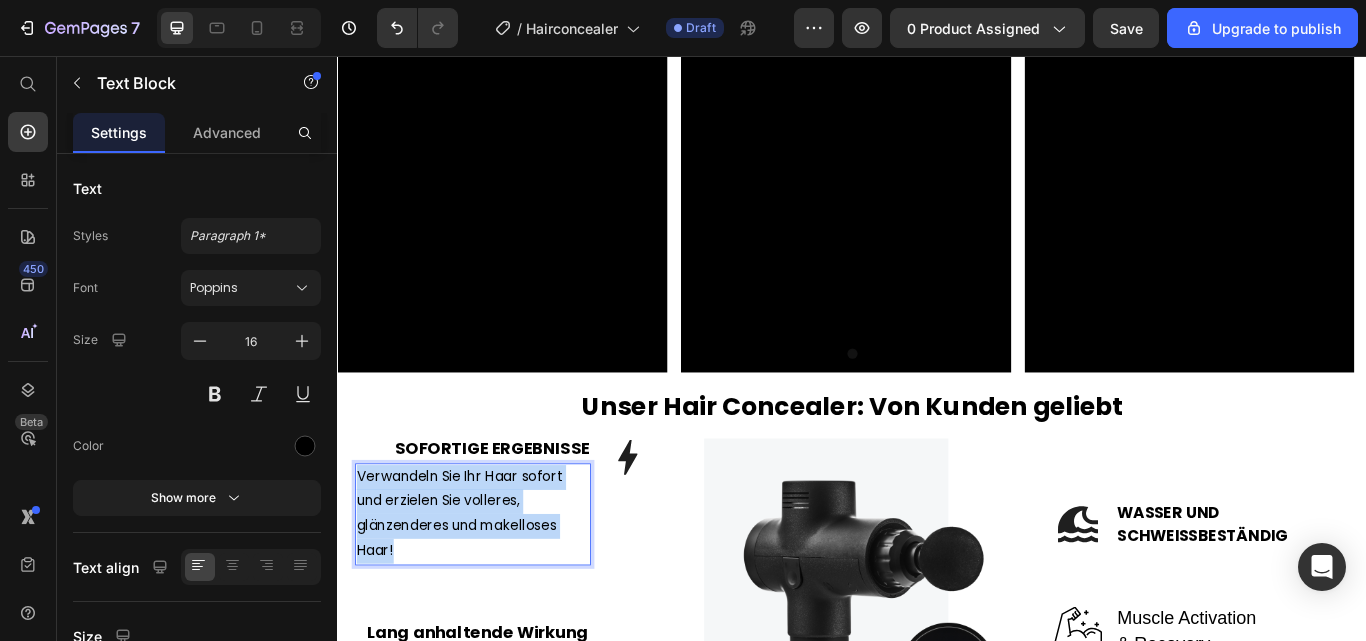 click on "Verwandeln Sie Ihr Haar sofort und erzielen Sie volleres, glänzenderes und makelloses Haar!" at bounding box center [494, 590] 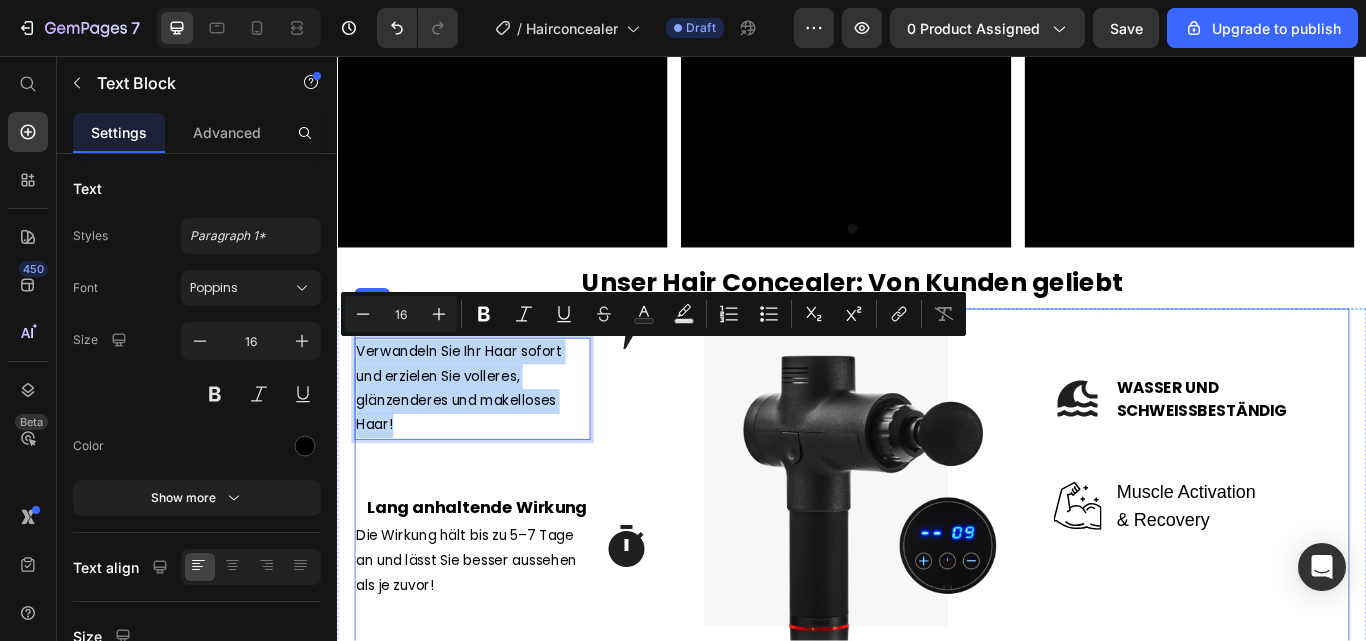 scroll, scrollTop: 1494, scrollLeft: 0, axis: vertical 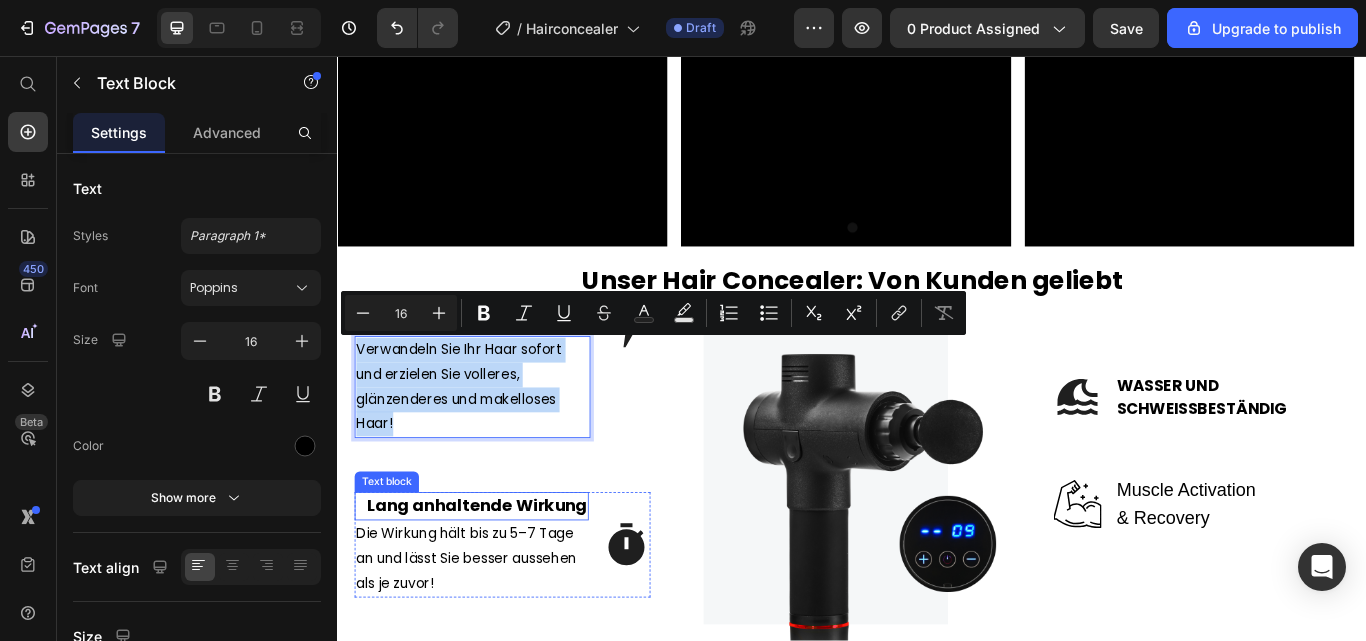 click on "Lang anhaltende Wirkung" at bounding box center [493, 581] 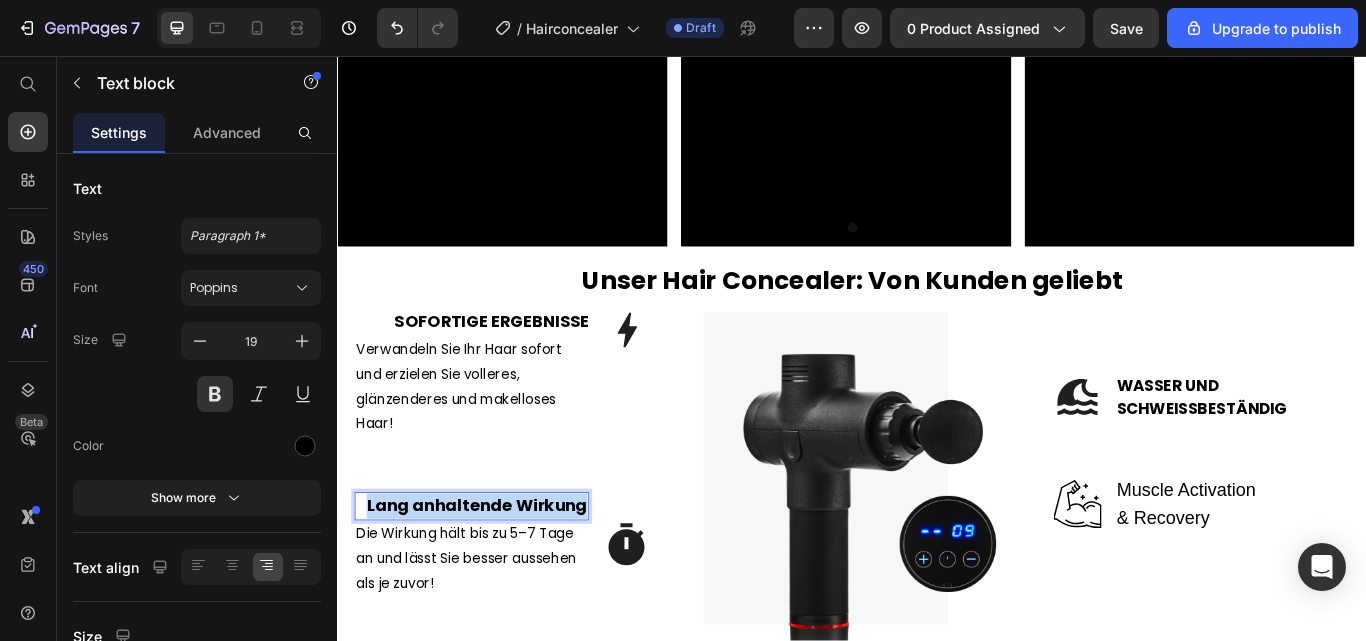 click on "Lang anhaltende Wirkung" at bounding box center (493, 581) 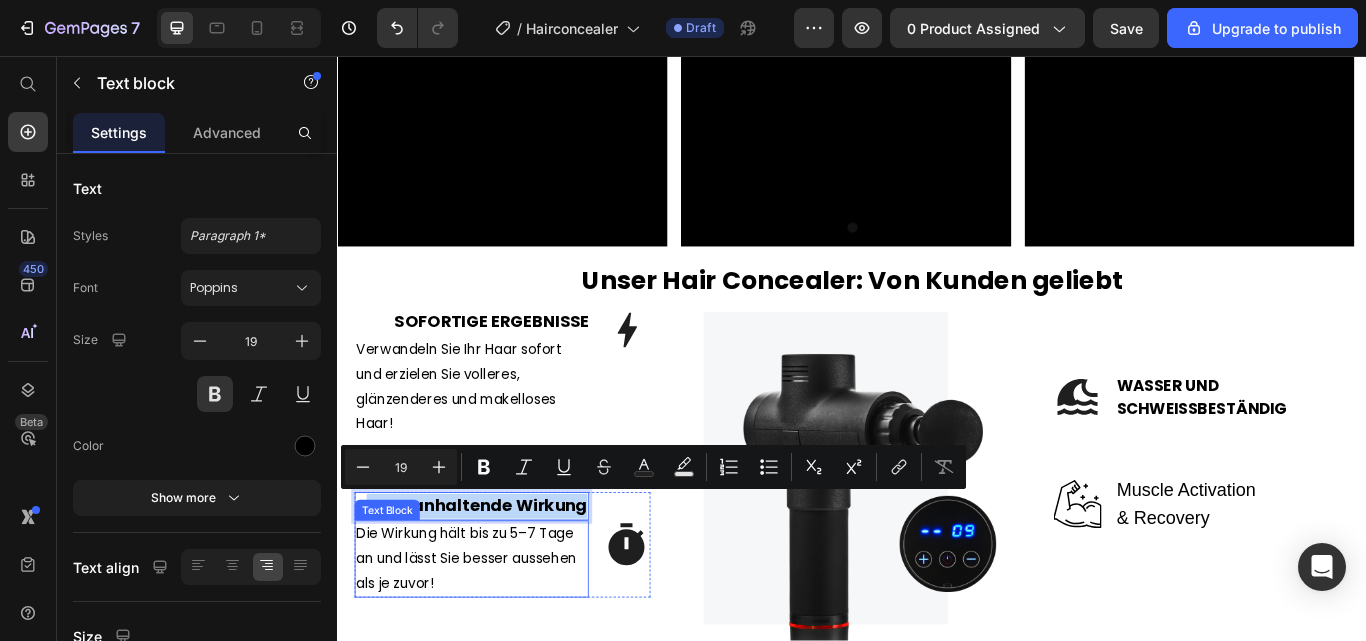 click on "Die Wirkung hält bis zu 5–7 Tage an und lässt Sie besser aussehen als je zuvor!" at bounding box center [493, 643] 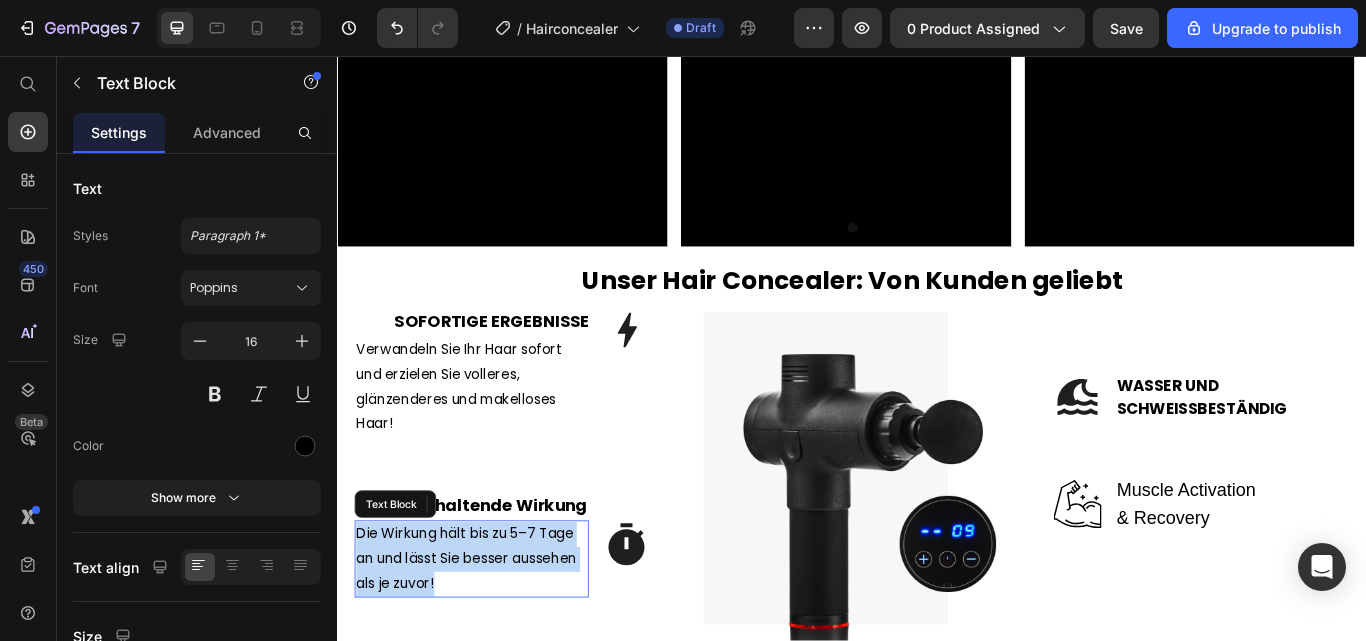 click on "Die Wirkung hält bis zu 5–7 Tage an und lässt Sie besser aussehen als je zuvor!" at bounding box center [493, 643] 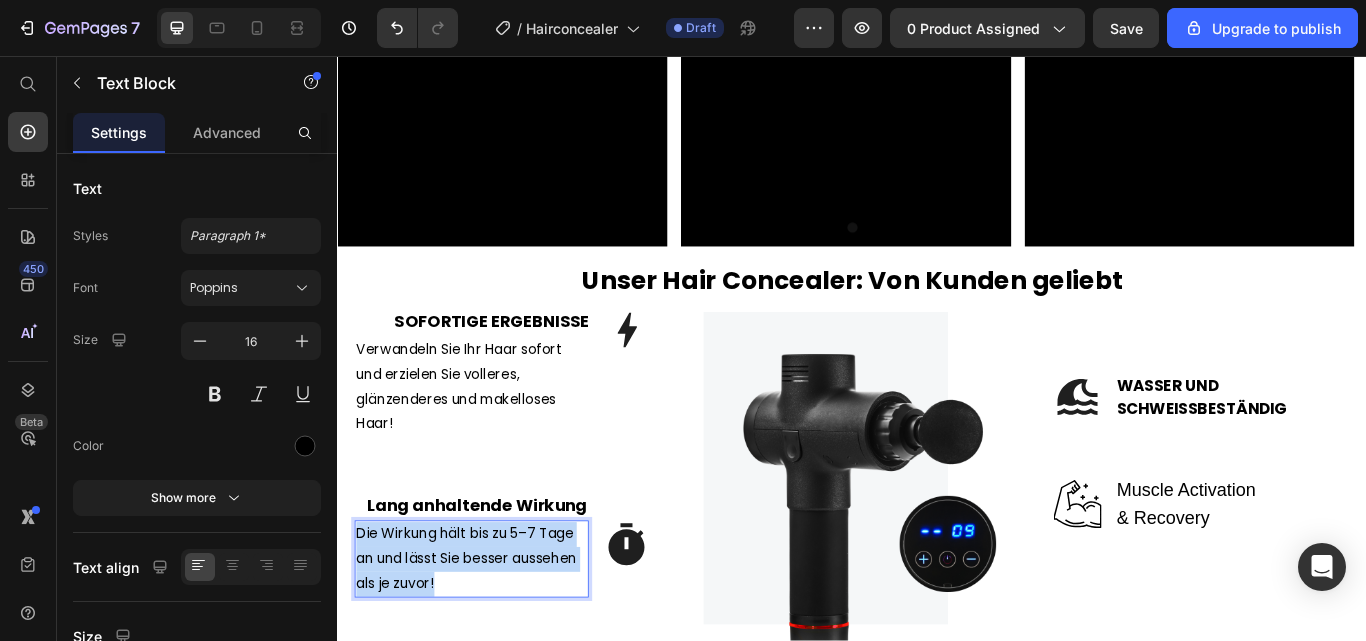 click on "Die Wirkung hält bis zu 5–7 Tage an und lässt Sie besser aussehen als je zuvor!" at bounding box center [493, 643] 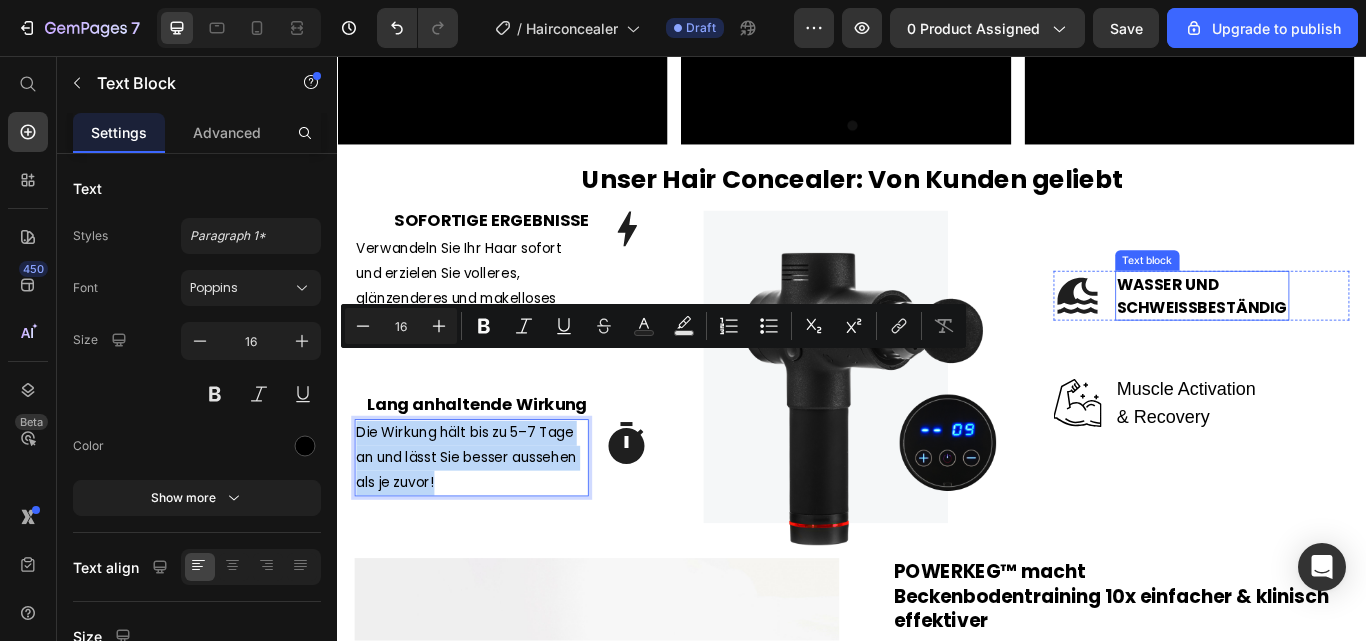 scroll, scrollTop: 1694, scrollLeft: 0, axis: vertical 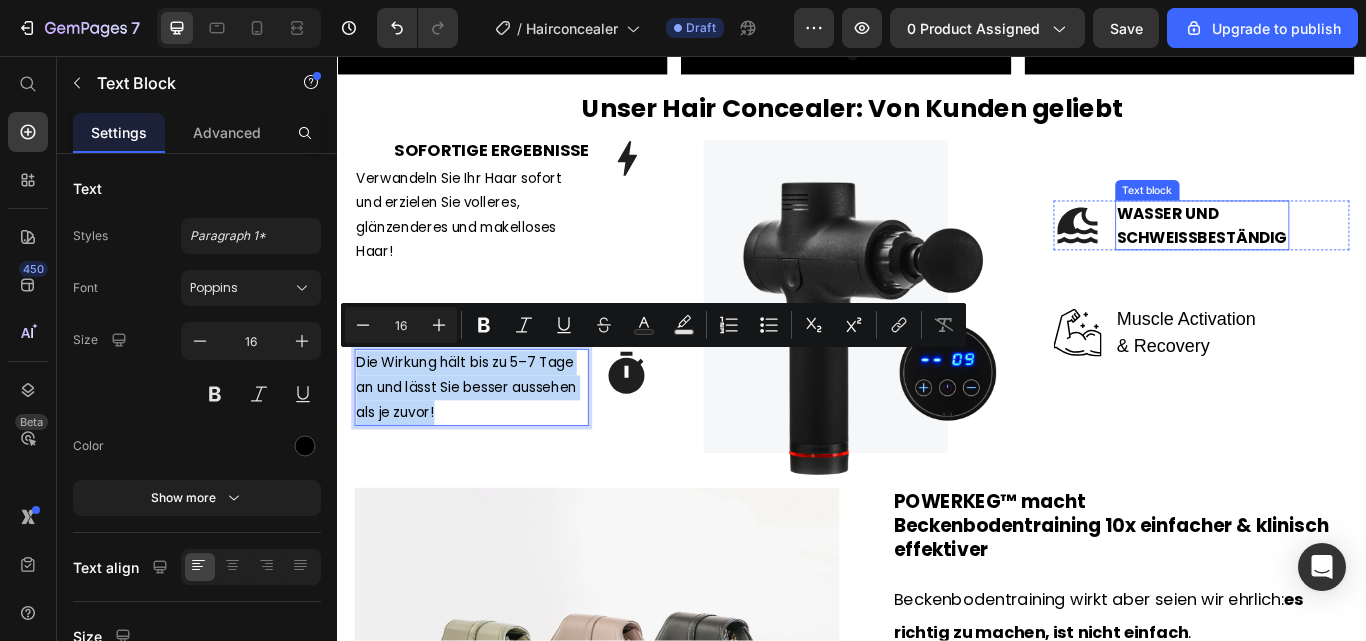 click on "SCHWEISSBESTÄNDIG" at bounding box center (1345, 267) 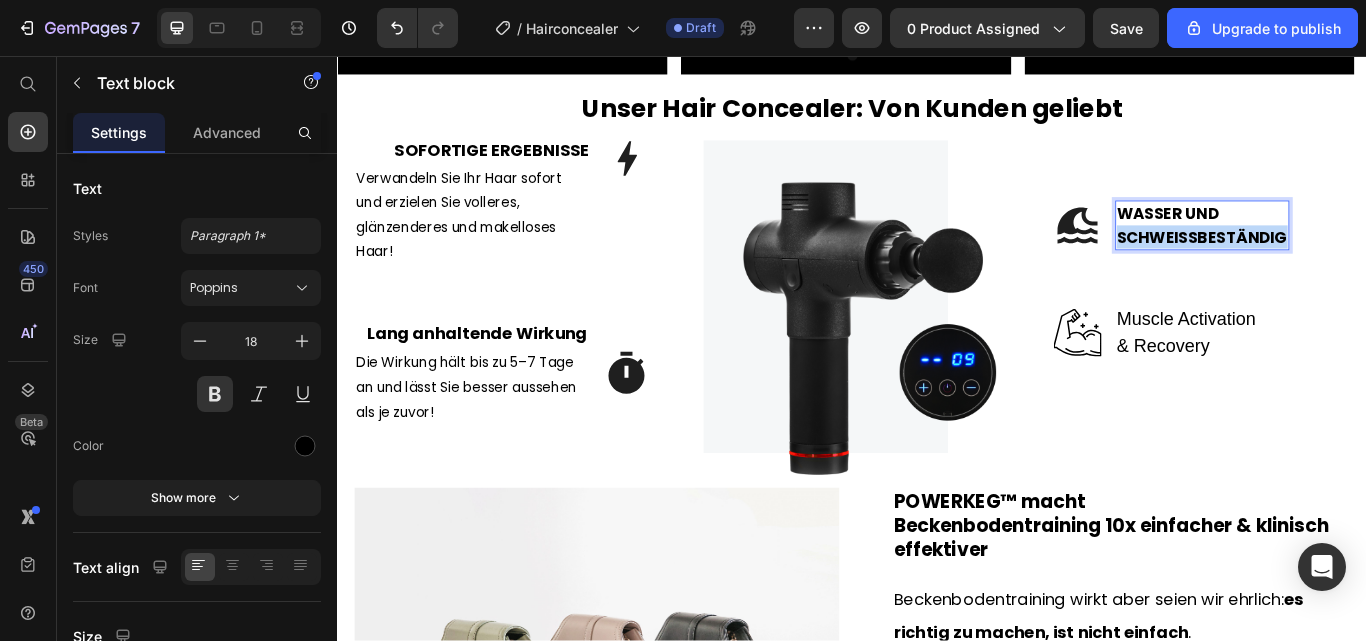 click on "SCHWEISSBESTÄNDIG" at bounding box center (1345, 267) 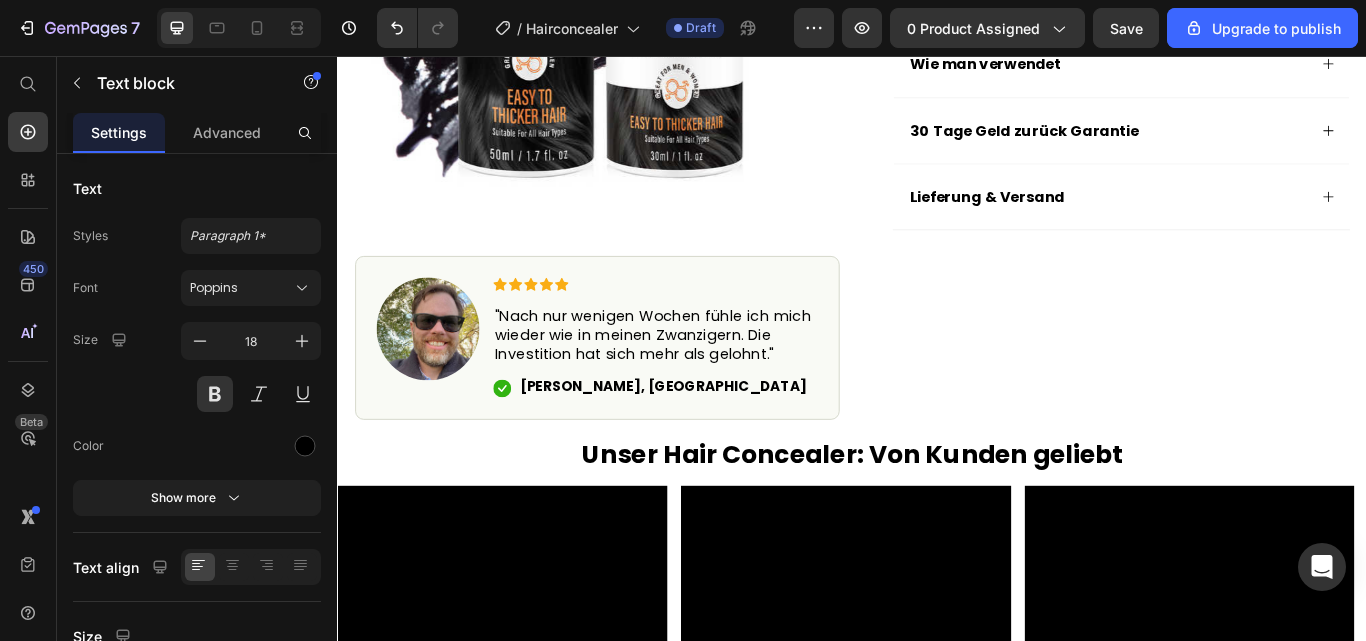 type on "16" 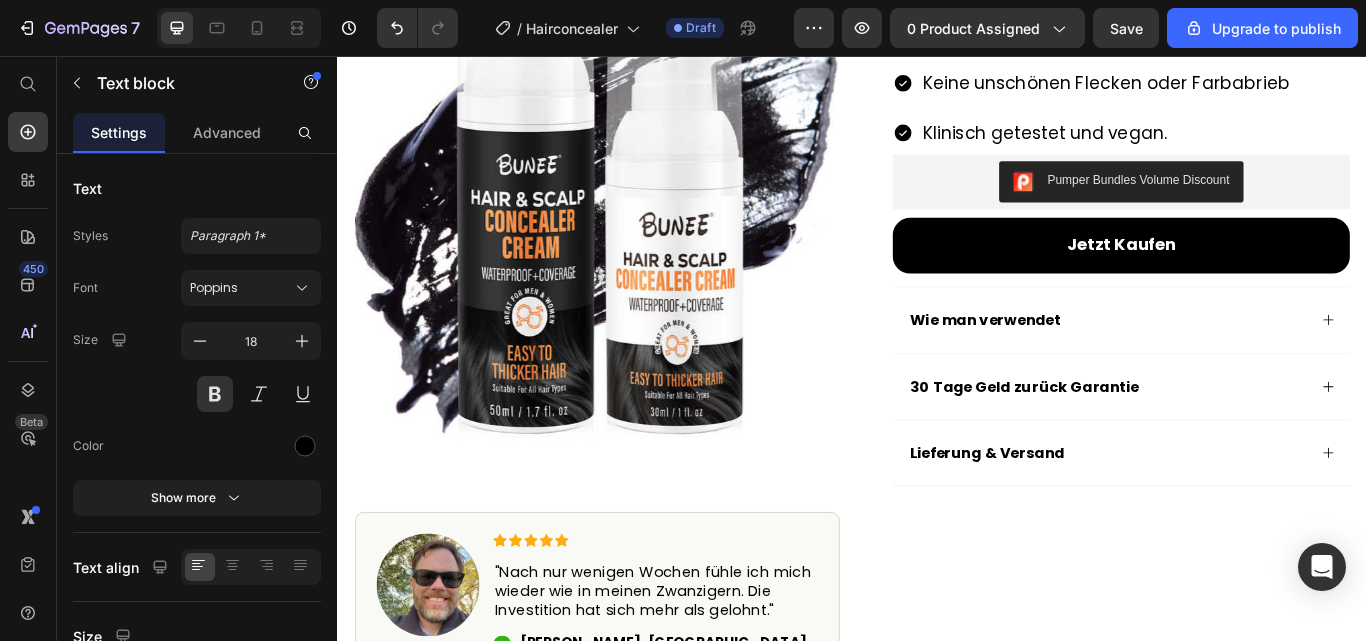 scroll, scrollTop: 143, scrollLeft: 0, axis: vertical 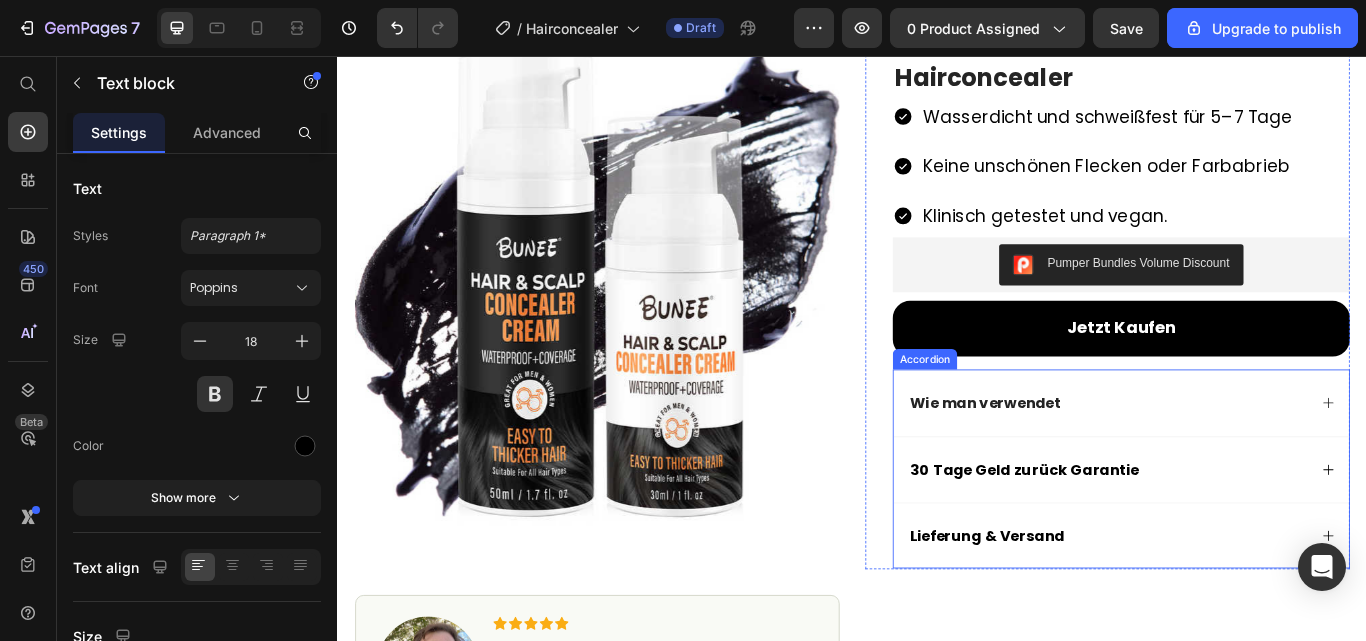 click on "Wie man verwendet" at bounding box center (1234, 461) 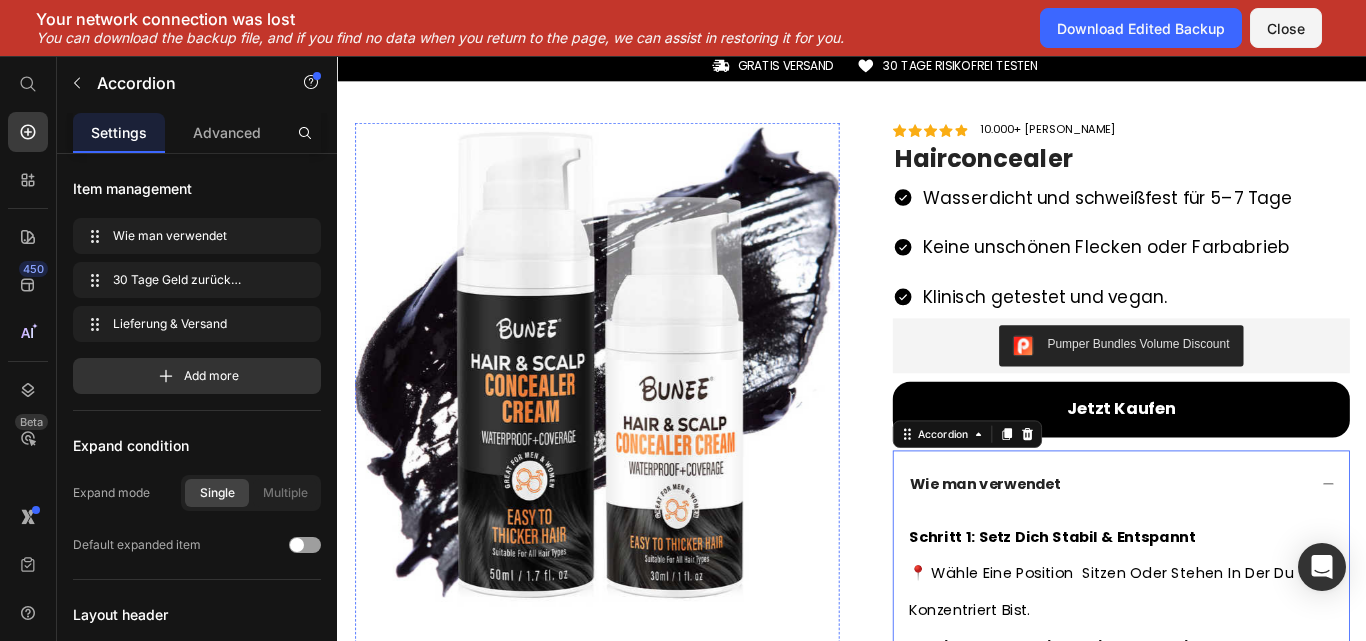 scroll, scrollTop: 0, scrollLeft: 0, axis: both 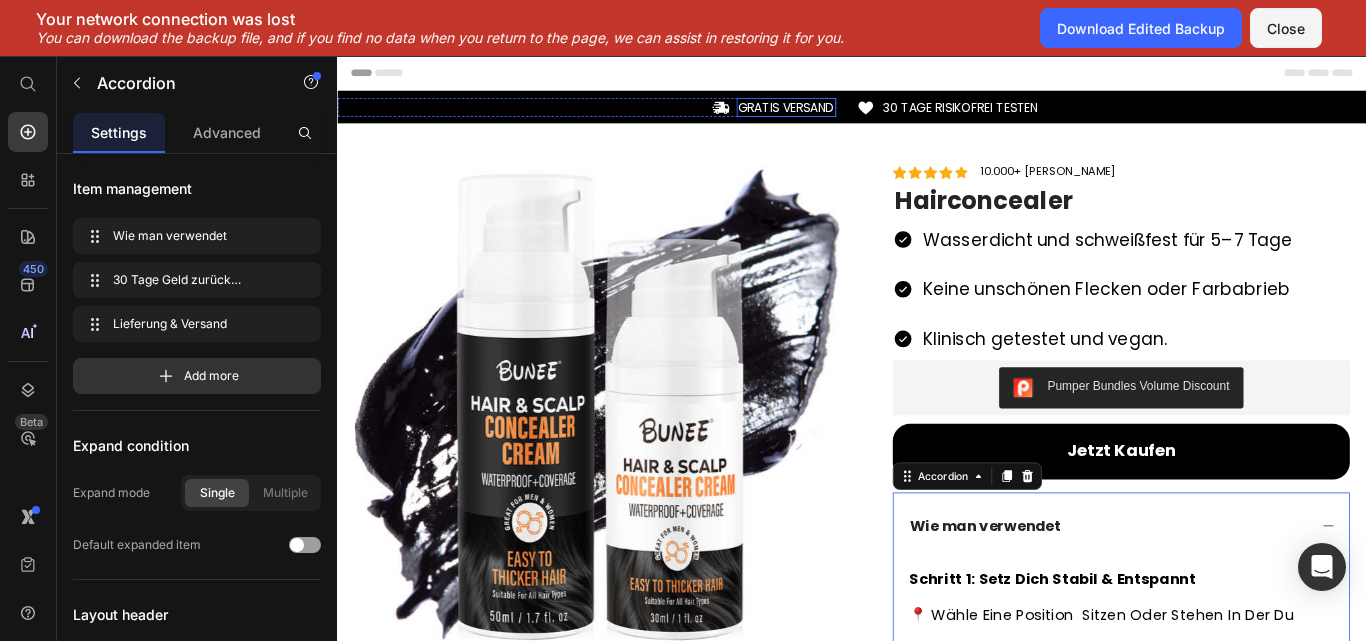 click on "GRATIS VERSAND" at bounding box center [860, 116] 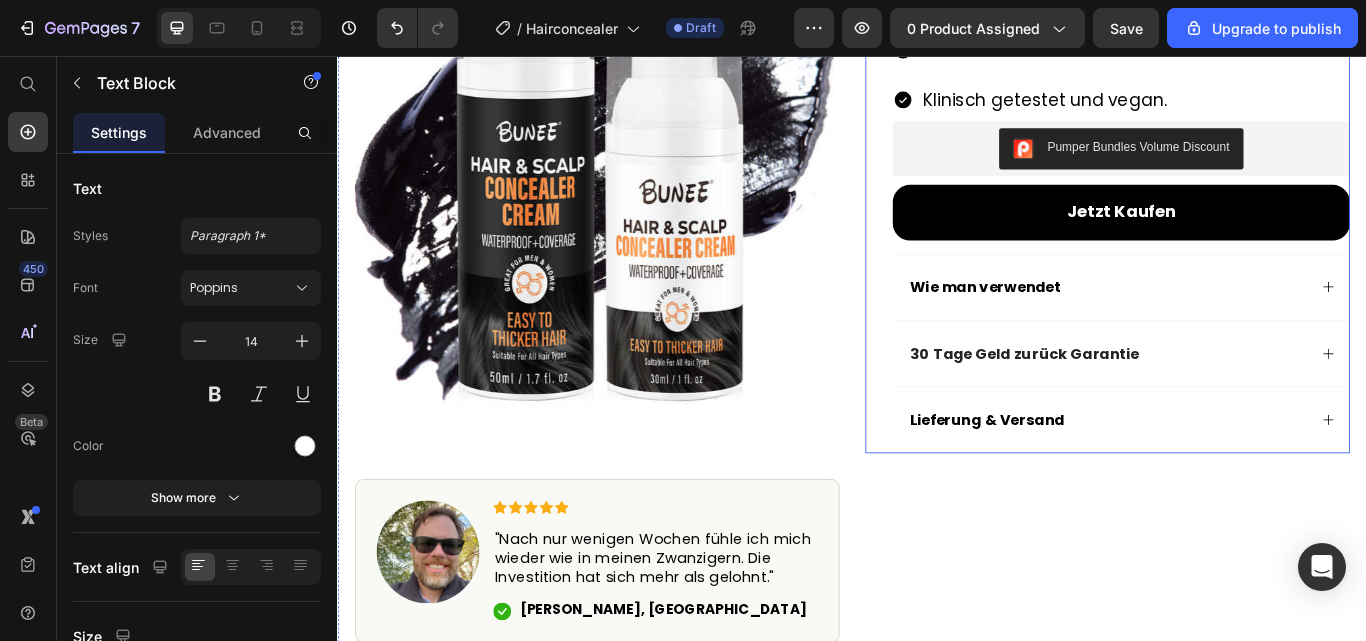 scroll, scrollTop: 299, scrollLeft: 0, axis: vertical 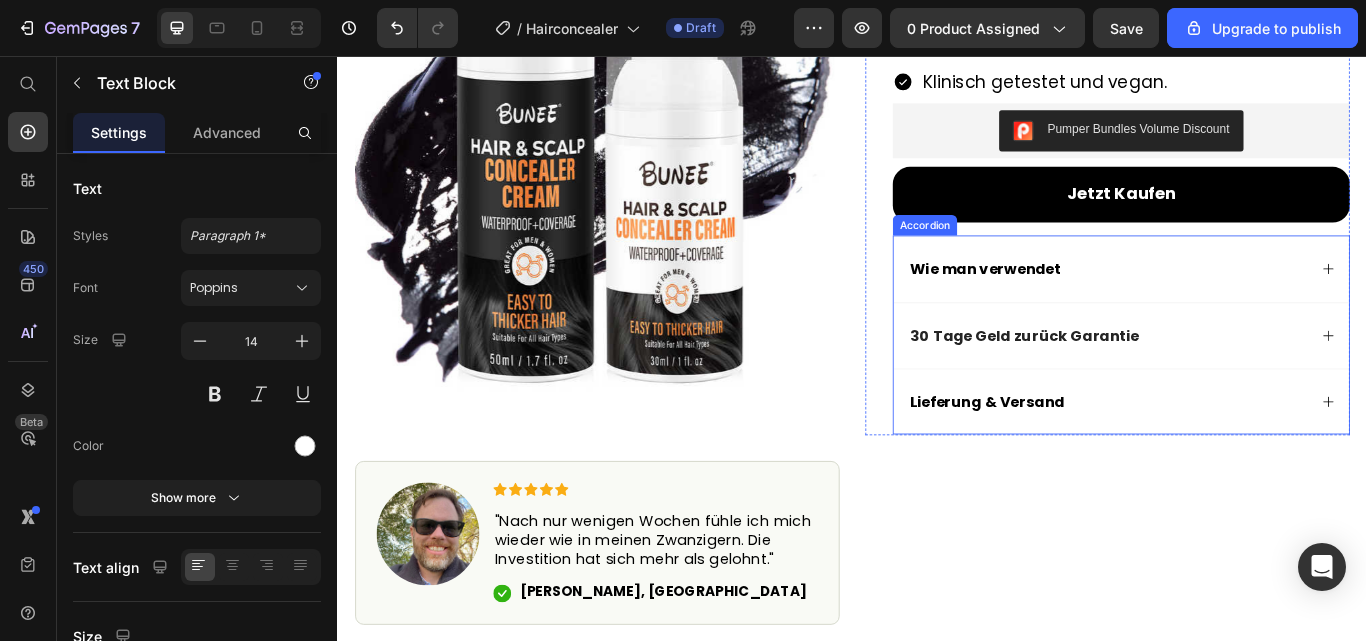 click on "30 Tage Geld zurück Garantie" at bounding box center [1234, 383] 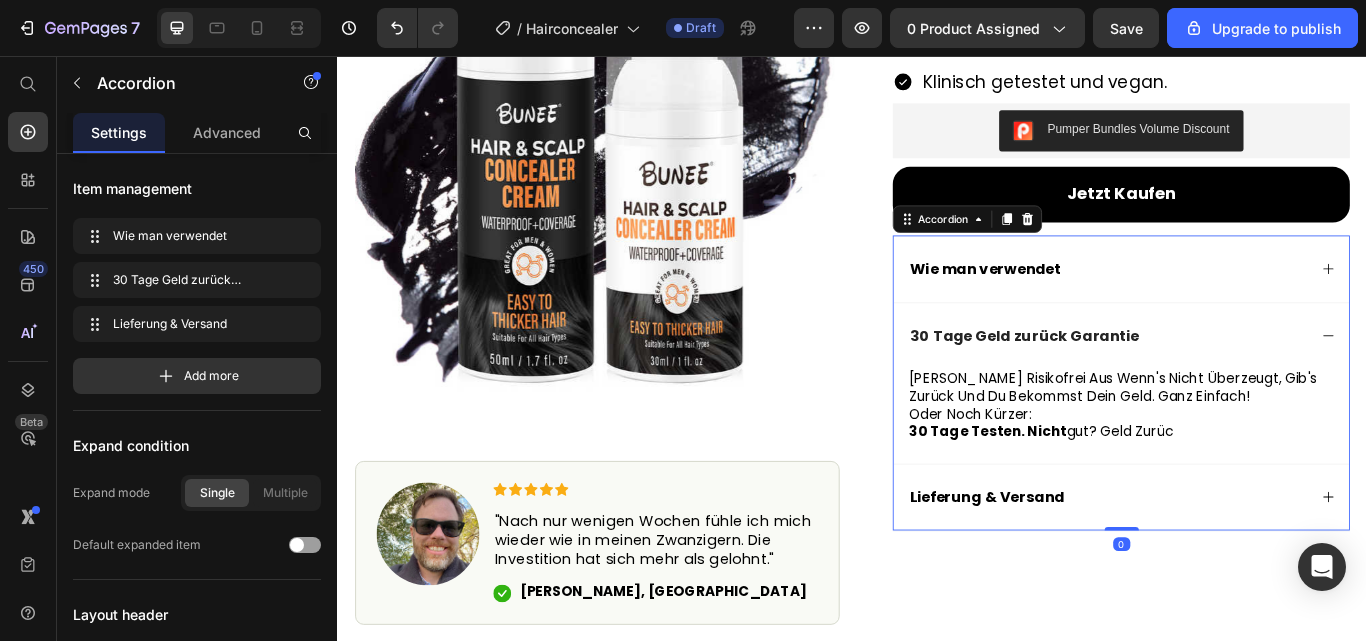 click on "30 Tage Geld zurück Garantie" at bounding box center [1137, 383] 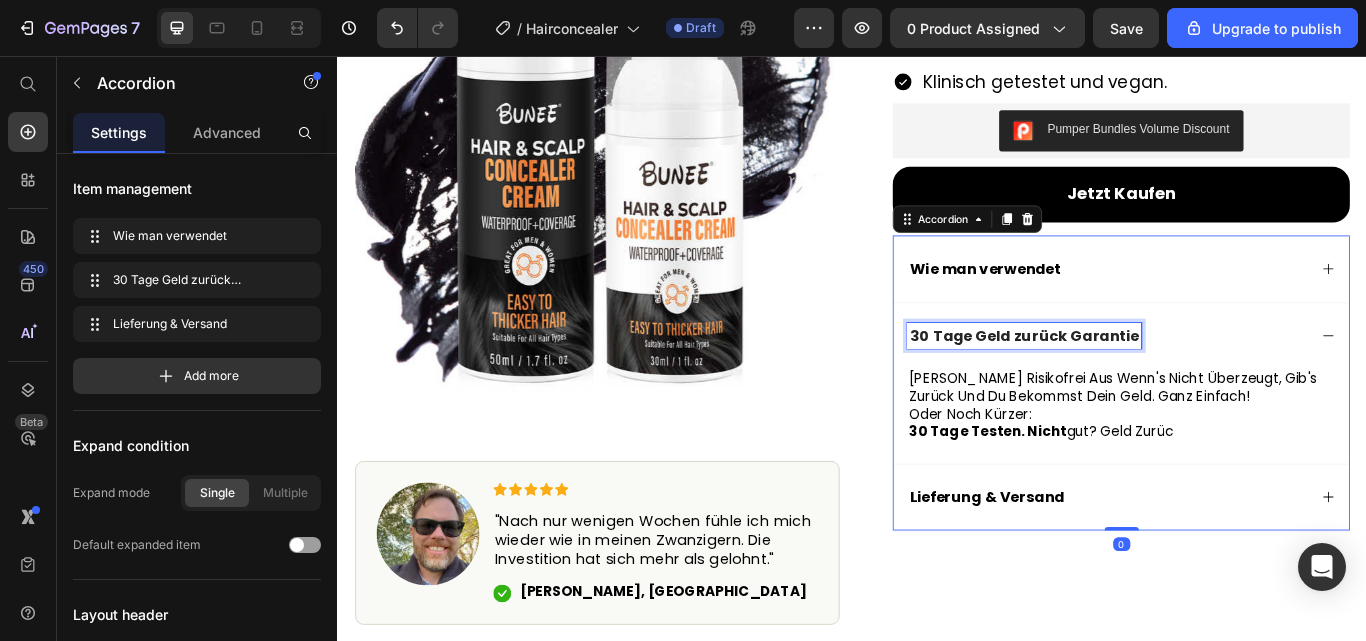 click on "30 Tage Geld zurück Garantie" at bounding box center [1137, 383] 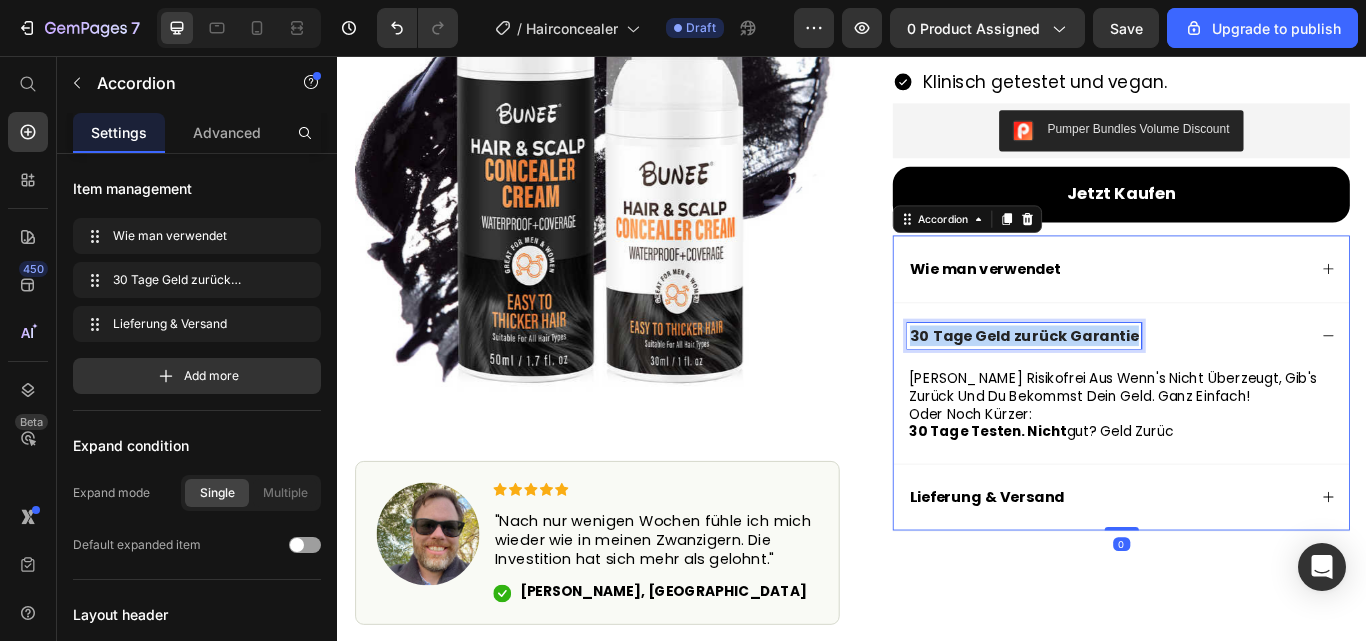 click on "30 Tage Geld zurück Garantie" at bounding box center [1137, 383] 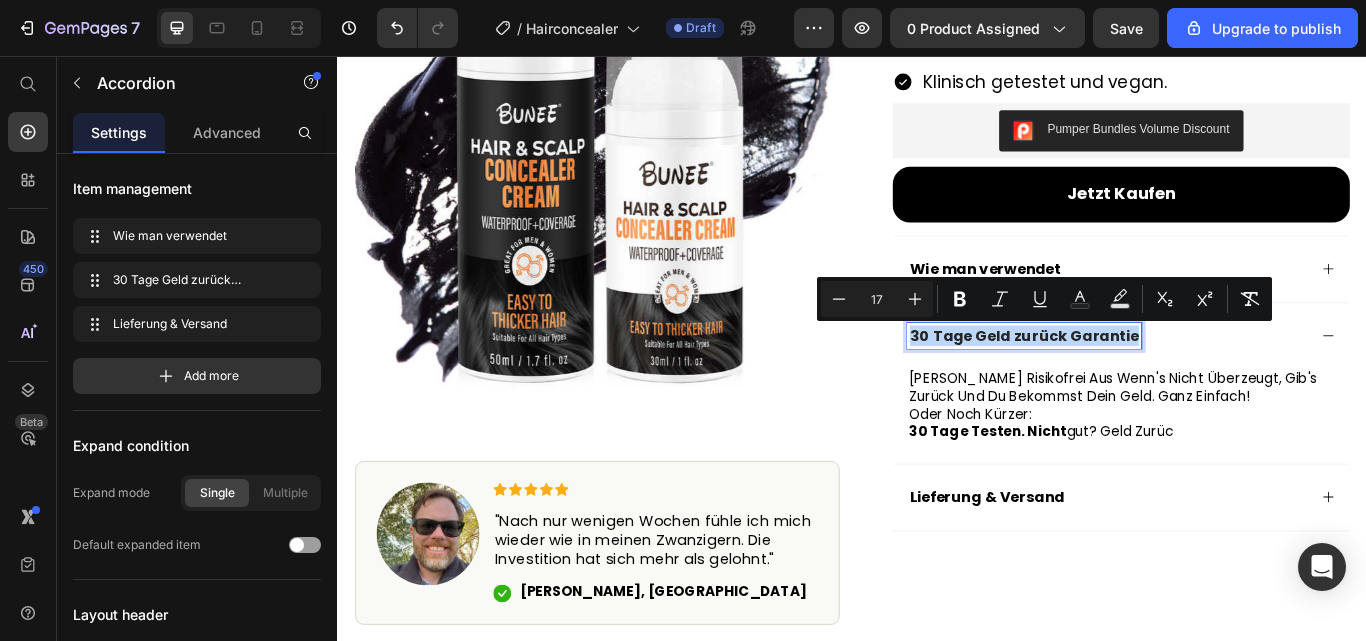 click on "30 Tage Geld zurück Garantie" at bounding box center (1137, 383) 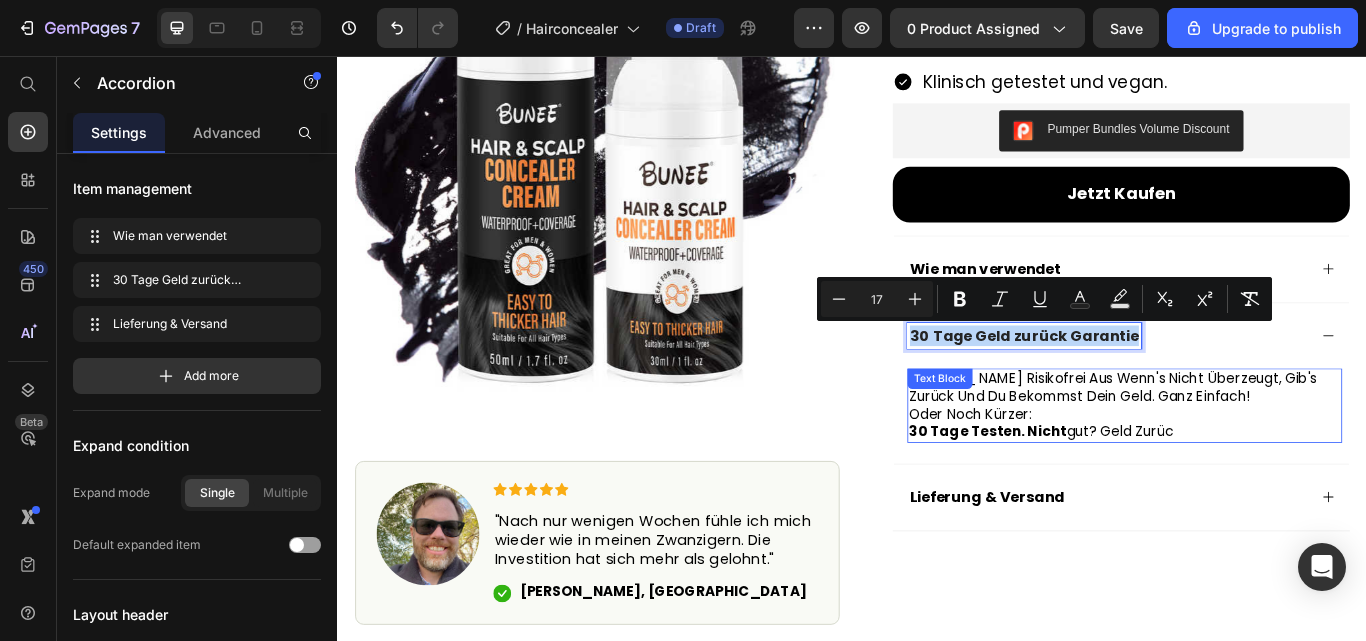 click on "[PERSON_NAME] risikofrei aus wenn's nicht überzeugt, gib's zurück und du bekommst dein Geld. Ganz einfach! Oder noch kürzer: 30 Tage testen. Nicht  gut? Geld zurüc Text Block" at bounding box center (1254, 464) 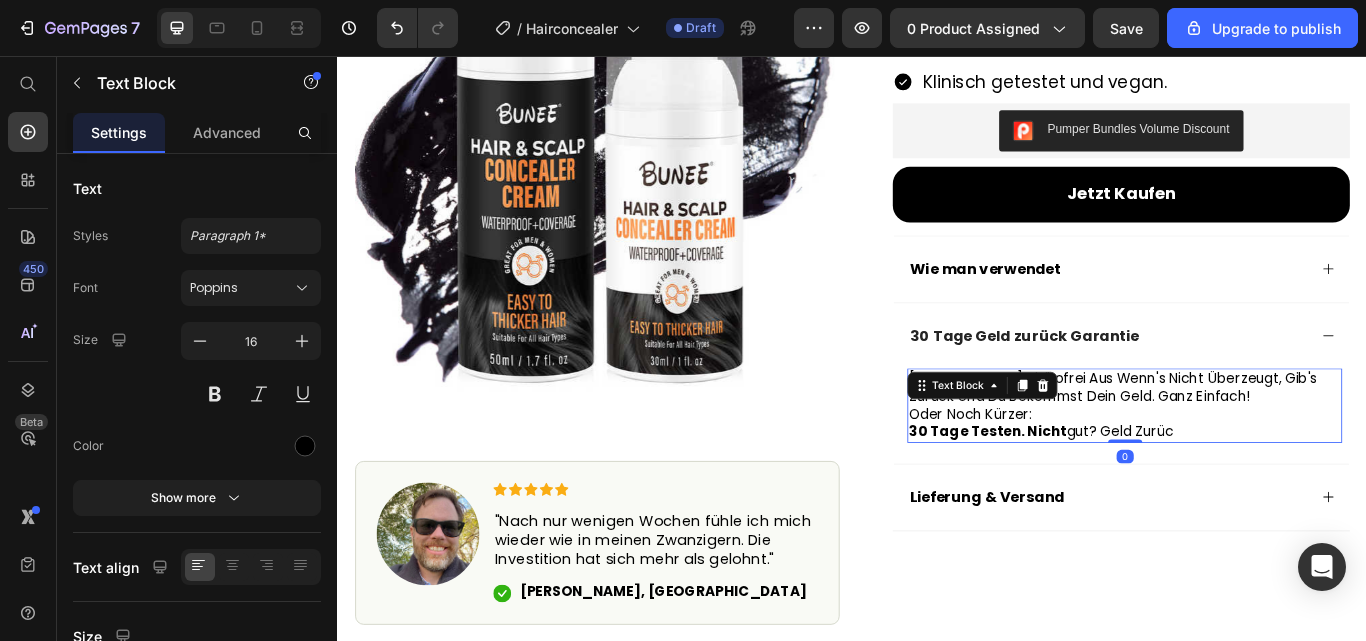 click on "[PERSON_NAME] risikofrei aus wenn's nicht überzeugt, gib's zurück und du bekommst dein Geld. Ganz einfach! Oder noch kürzer: 30 Tage testen. Nicht  gut? Geld zurüc" at bounding box center [1254, 464] 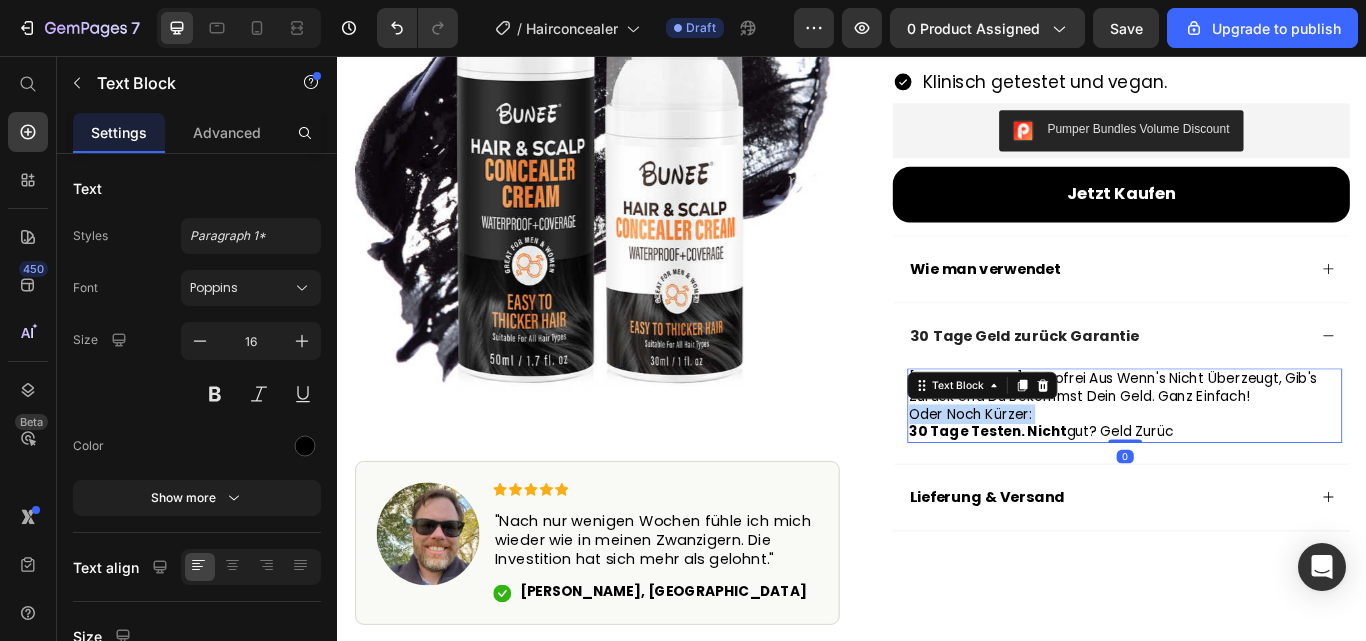 click on "[PERSON_NAME] risikofrei aus wenn's nicht überzeugt, gib's zurück und du bekommst dein Geld. Ganz einfach! Oder noch kürzer: 30 Tage testen. Nicht  gut? Geld zurüc" at bounding box center (1254, 464) 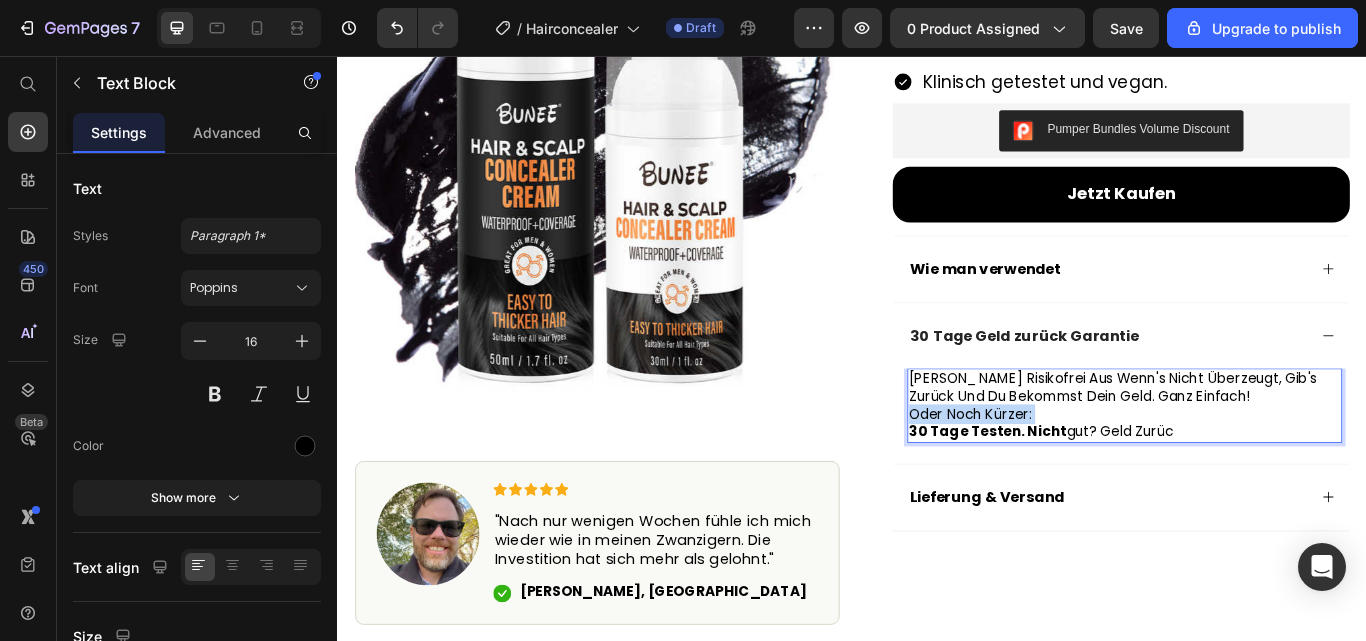 click on "[PERSON_NAME] risikofrei aus wenn's nicht überzeugt, gib's zurück und du bekommst dein Geld. Ganz einfach! Oder noch kürzer: 30 Tage testen. Nicht  gut? Geld zurüc" at bounding box center (1254, 464) 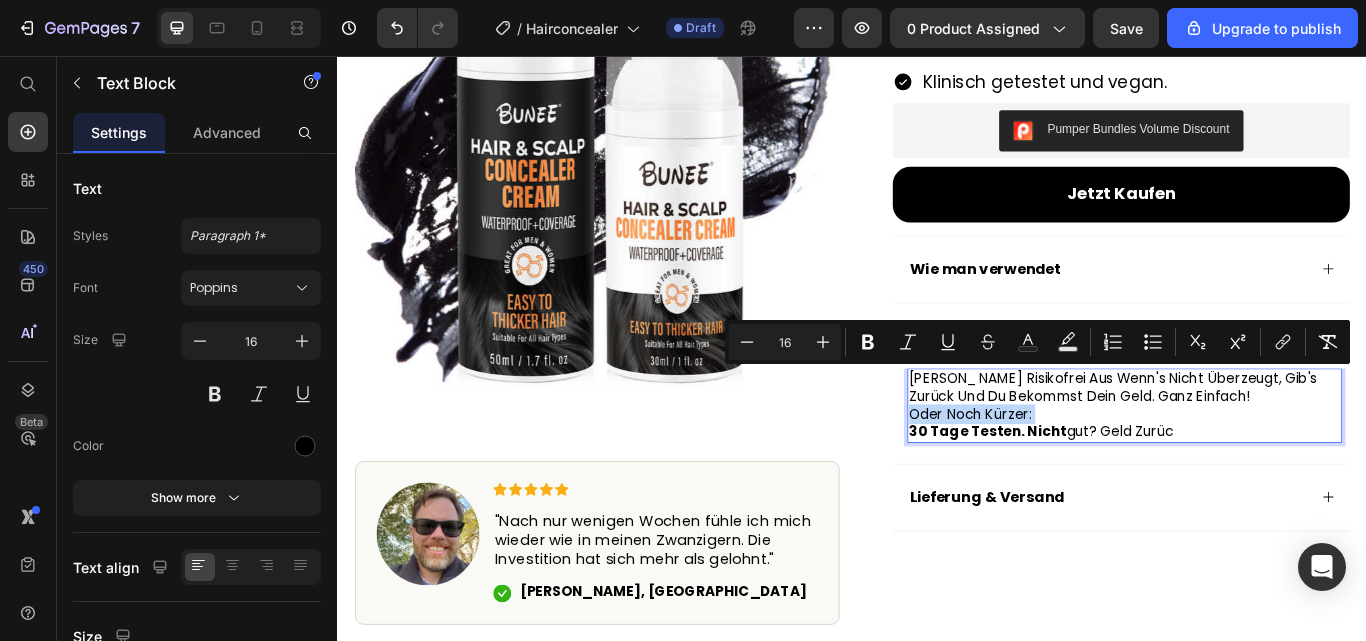 copy on "[PERSON_NAME] risikofrei aus wenn's nicht überzeugt, gib's zurück und du bekommst dein Geld. Ganz einfach! Oder noch kürzer: 30 Tage testen. Nicht  gut? Geld zurüc" 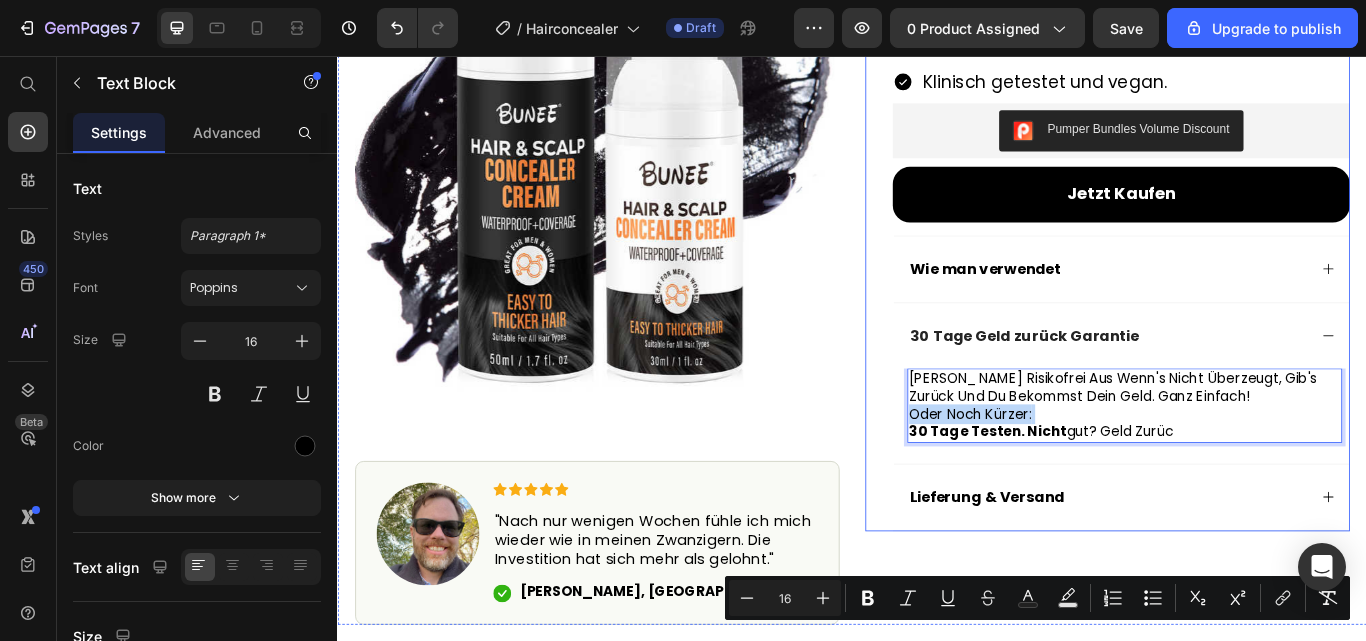 scroll, scrollTop: 0, scrollLeft: 0, axis: both 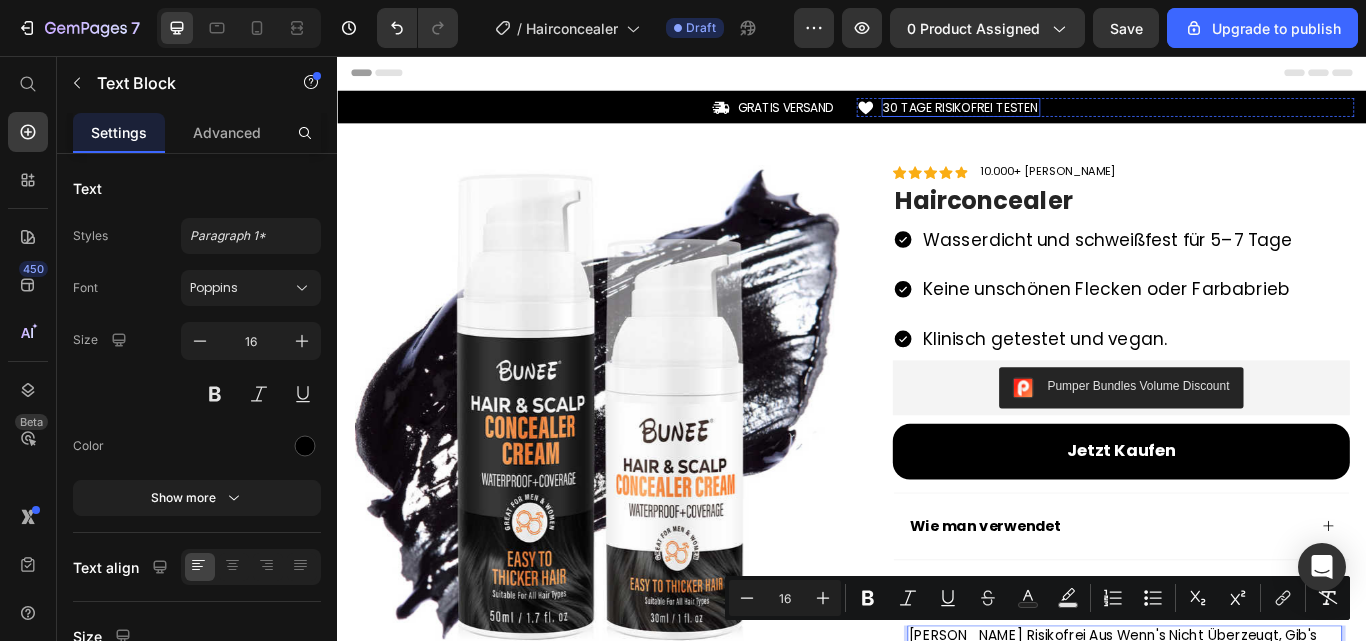 click on "30 TAGE RISIKOFREI TESTEN" at bounding box center [1063, 116] 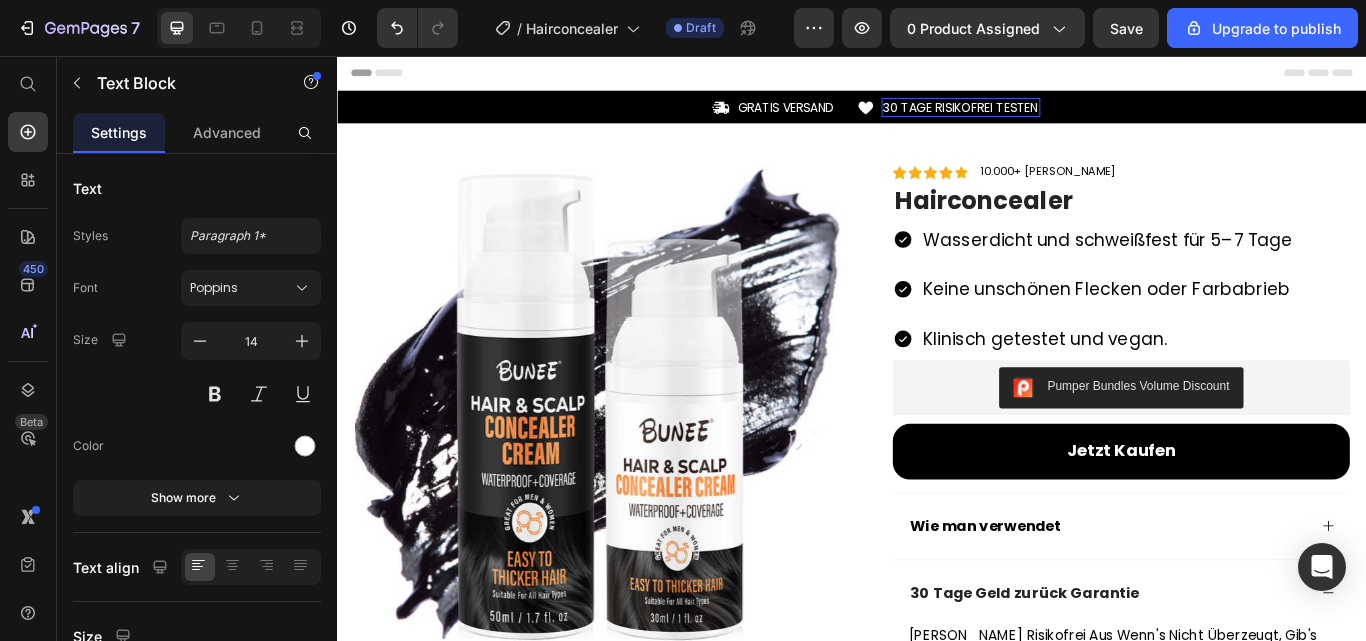 click on "30 TAGE RISIKOFREI TESTEN" at bounding box center [1063, 116] 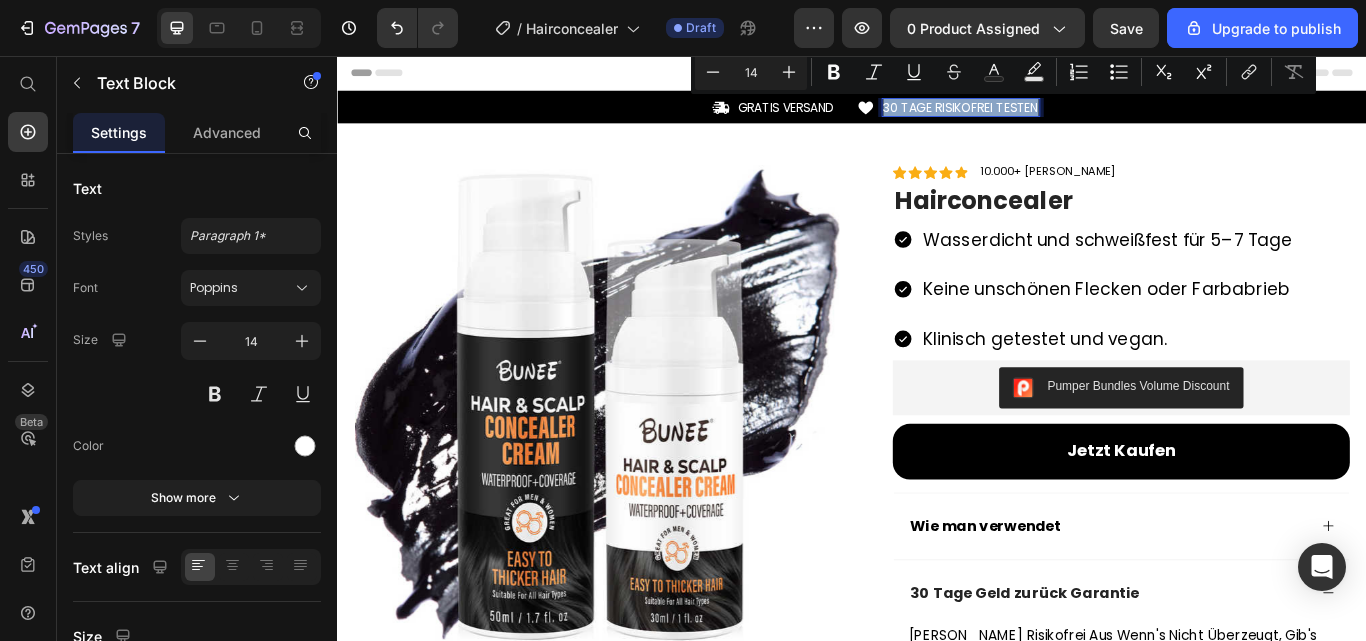 click on "30 TAGE RISIKOFREI TESTEN" at bounding box center [1063, 116] 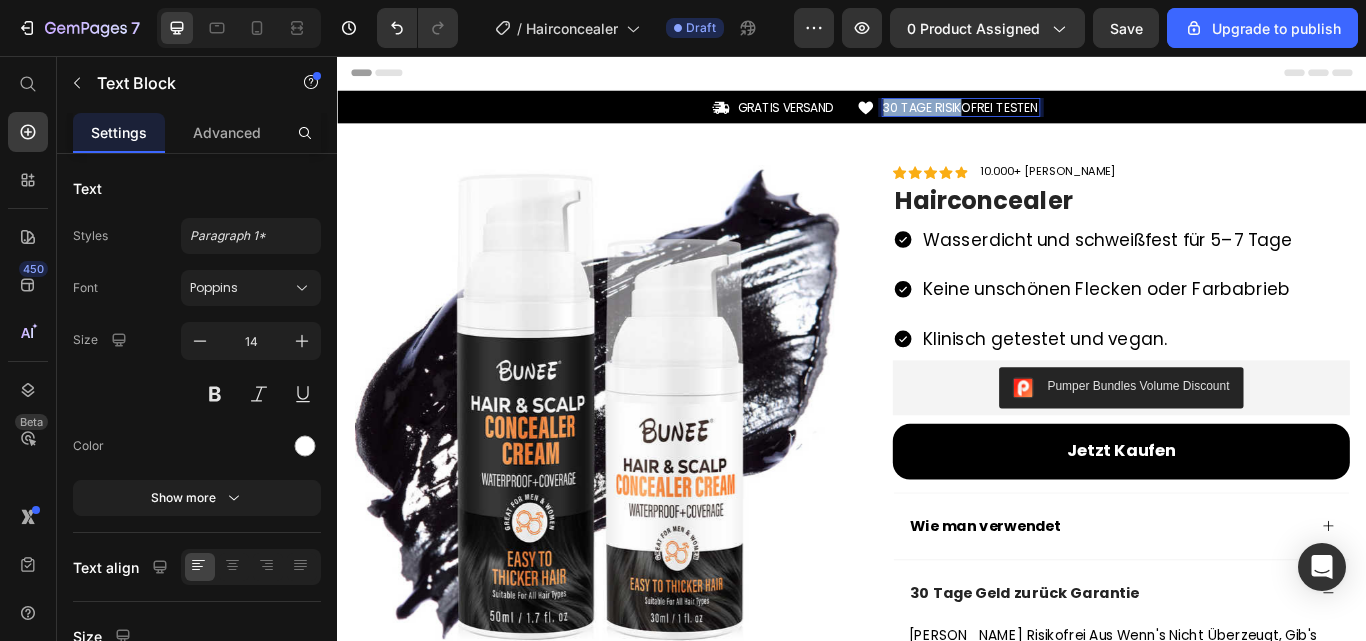 click on "30 TAGE RISIKOFREI TESTEN" at bounding box center [1063, 116] 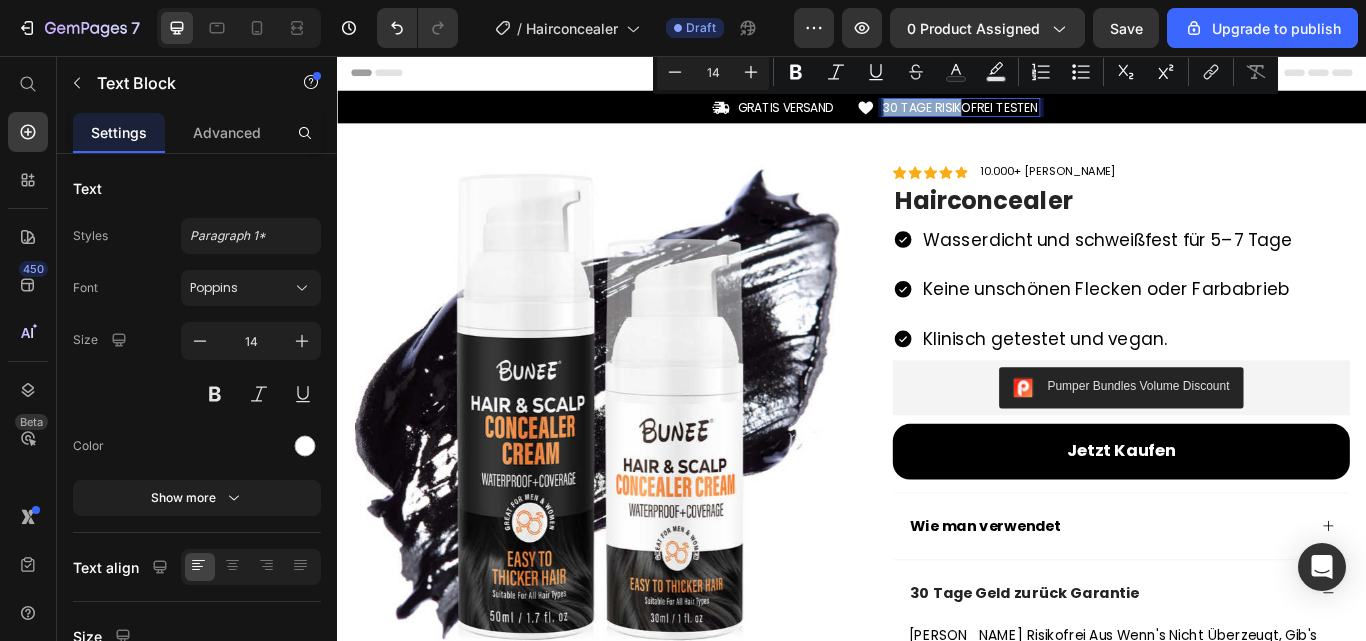 click on "30 TAGE RISIKOFREI TESTEN" at bounding box center [1063, 116] 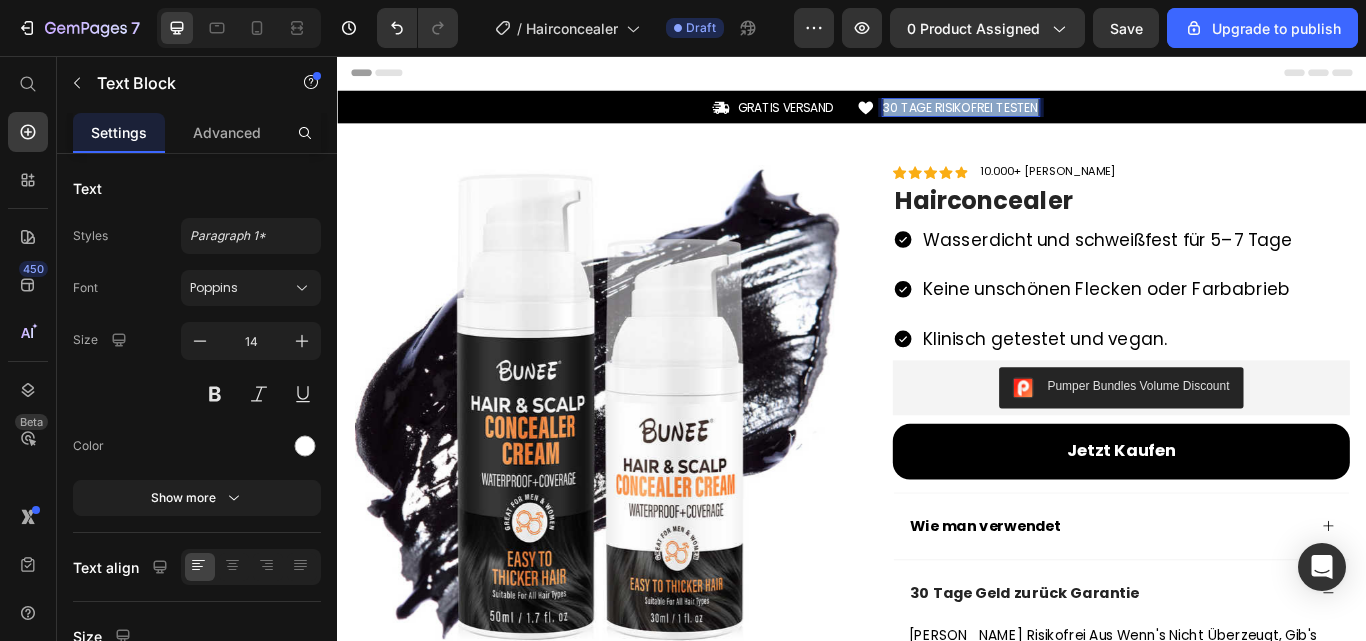 click on "30 TAGE RISIKOFREI TESTEN" at bounding box center (1063, 116) 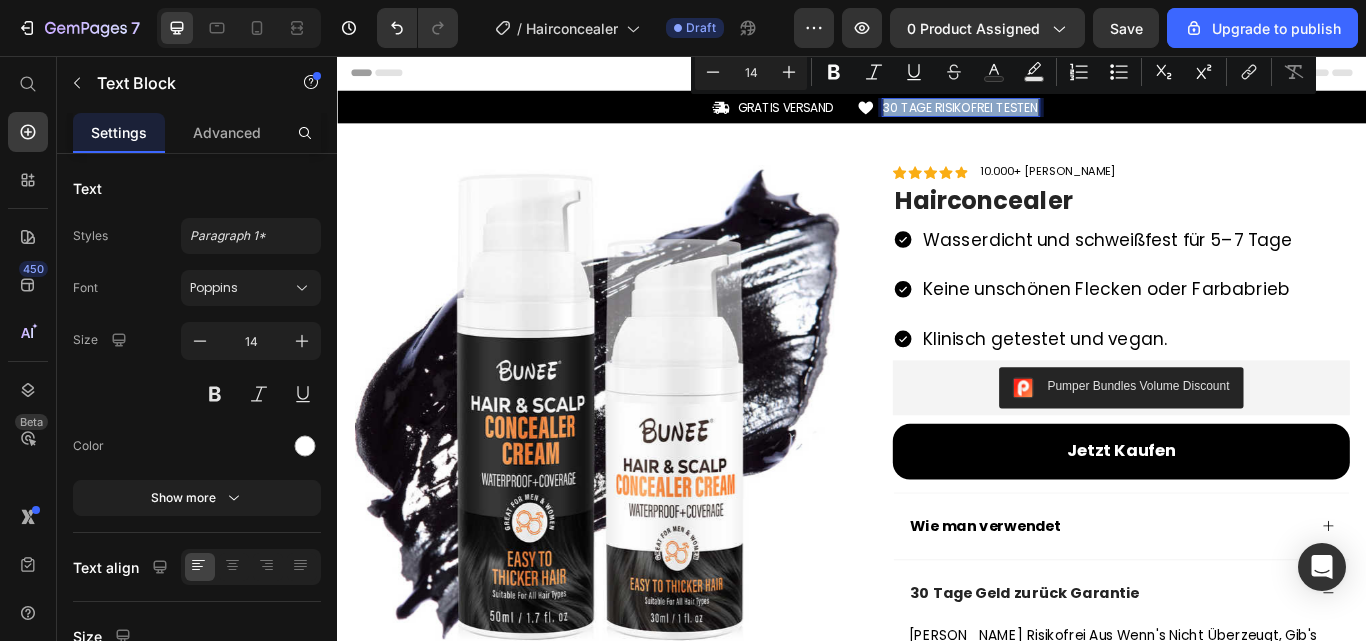 copy on "30 TAGE RISIKOFREI TESTEN" 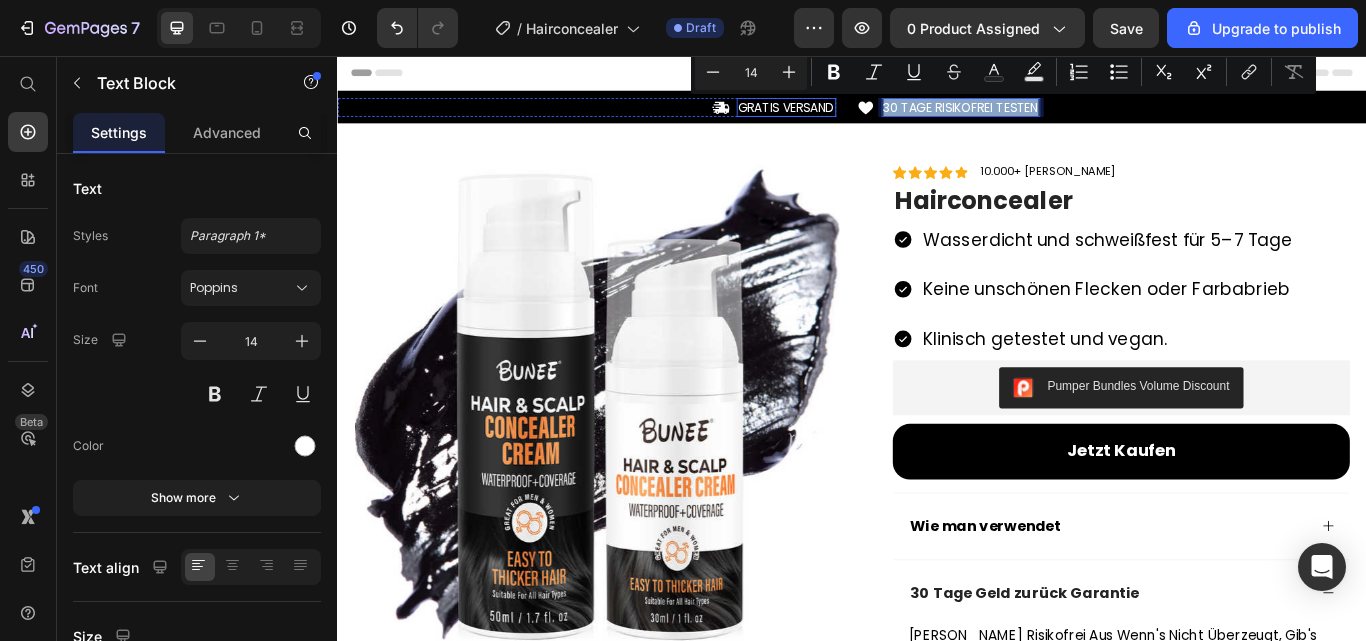 click on "GRATIS VERSAND" at bounding box center [860, 116] 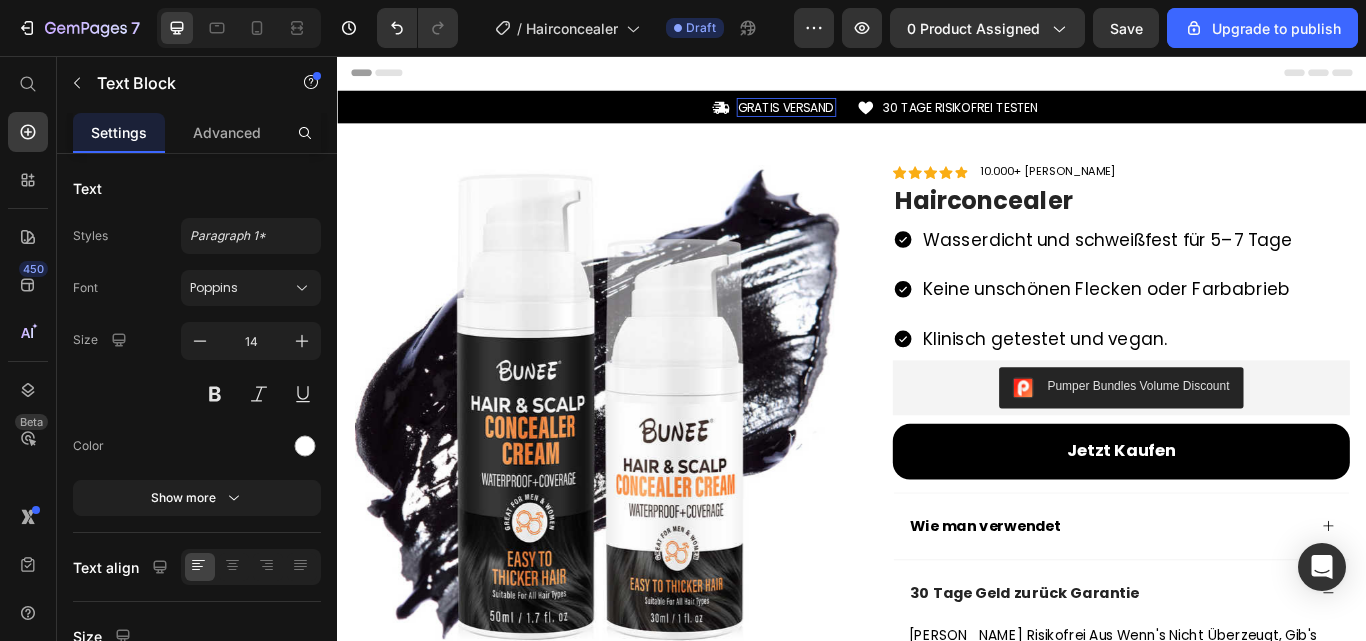 click on "GRATIS VERSAND" at bounding box center (860, 116) 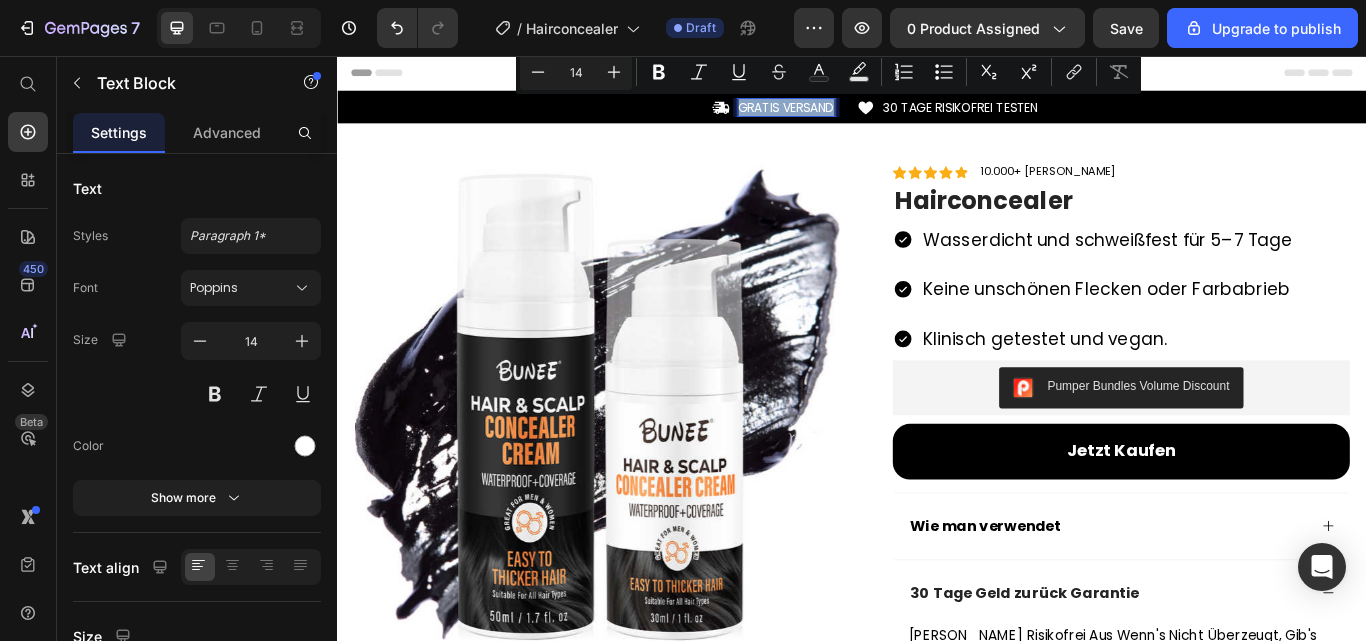 copy on "GRATIS VERSAND" 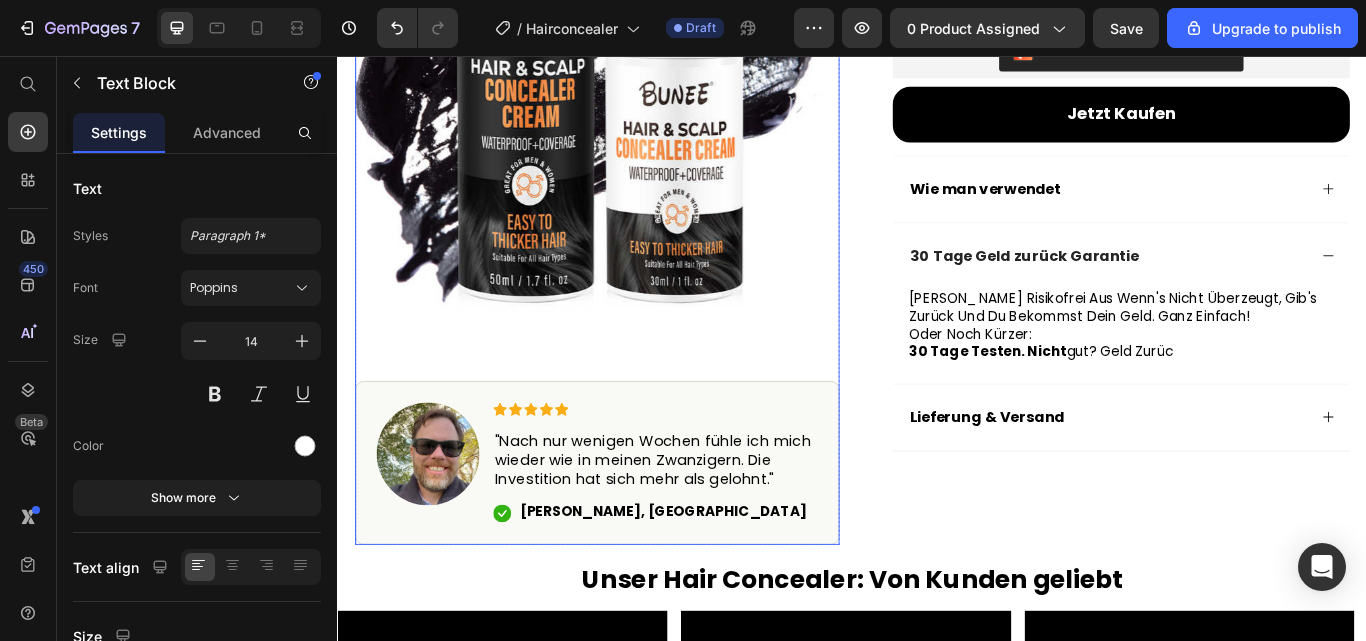 scroll, scrollTop: 581, scrollLeft: 0, axis: vertical 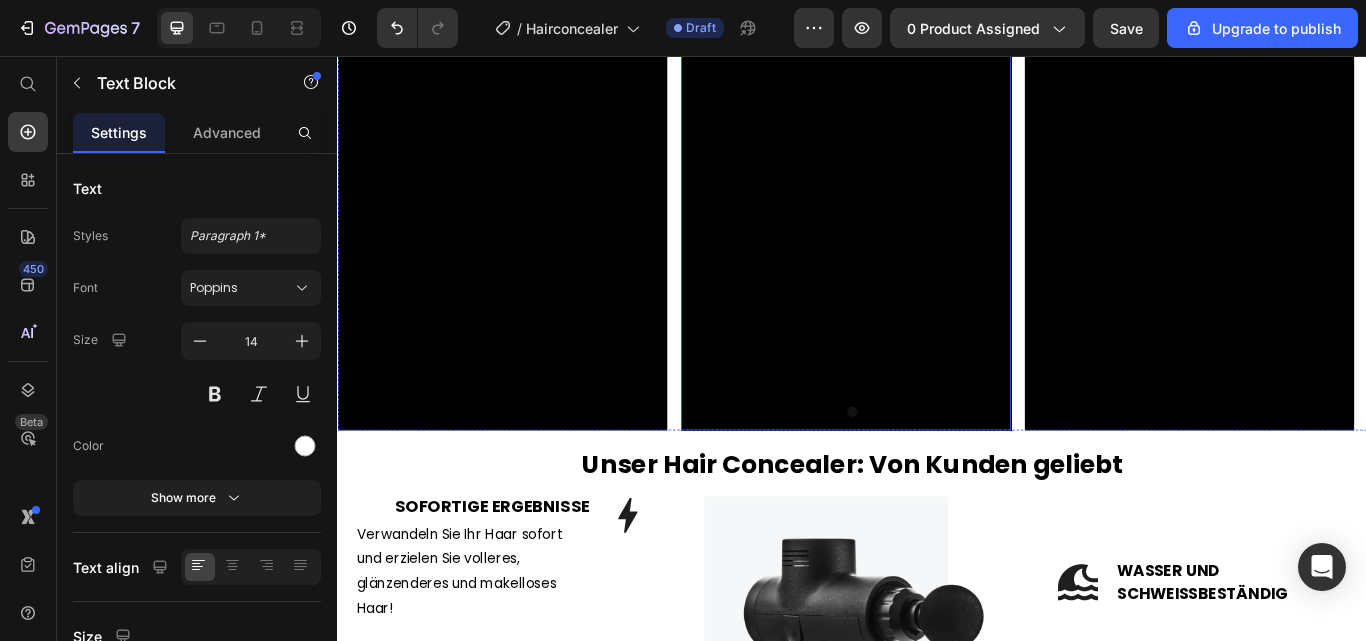 type on "16" 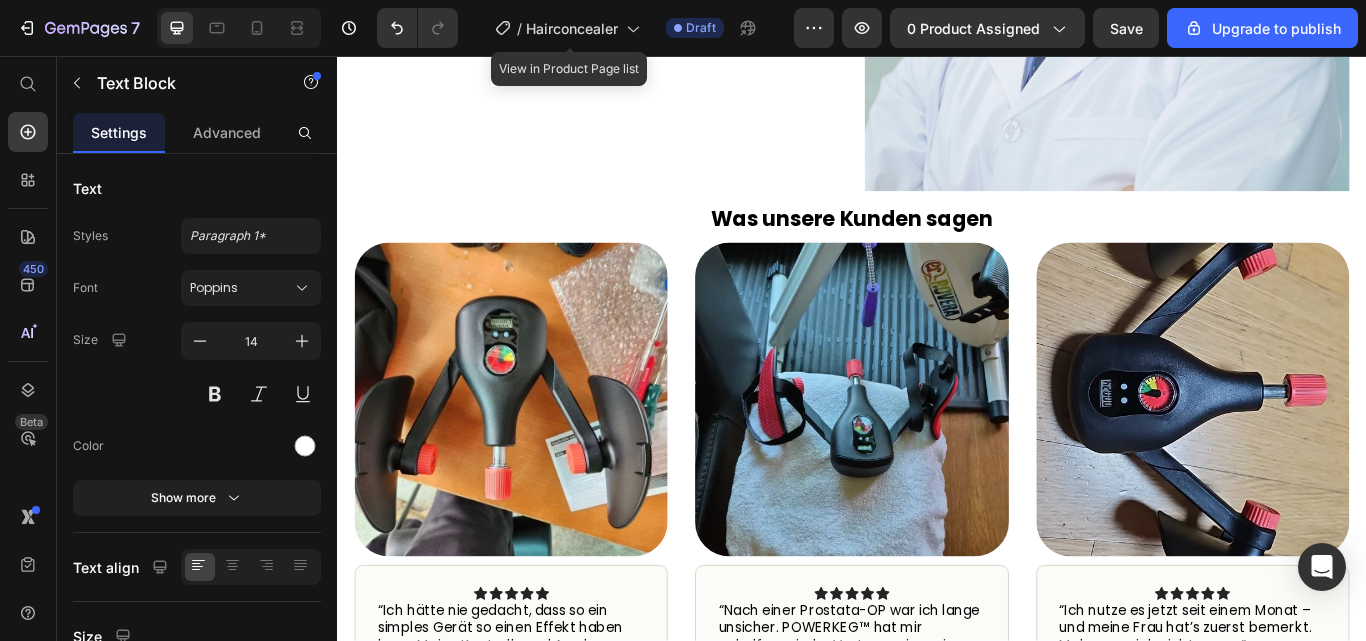 scroll, scrollTop: 3328, scrollLeft: 0, axis: vertical 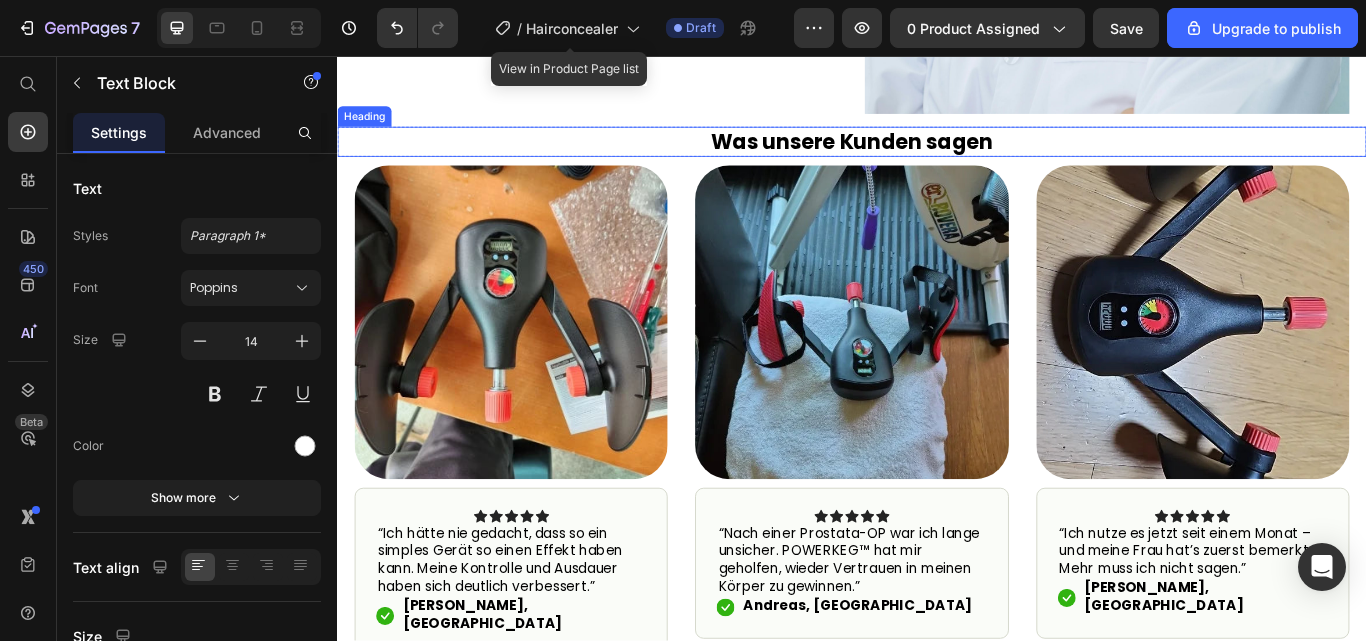 click on "Was unsere Kunden sagen" at bounding box center (937, 156) 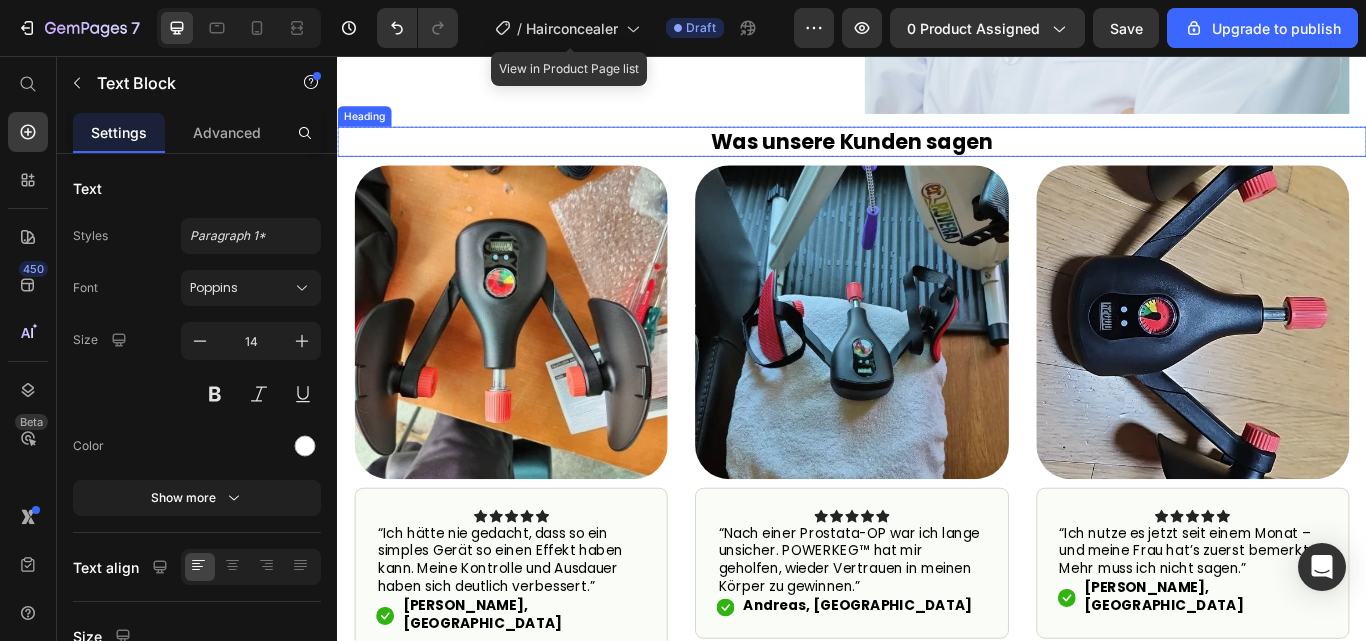 click on "Was unsere Kunden sagen" at bounding box center (937, 156) 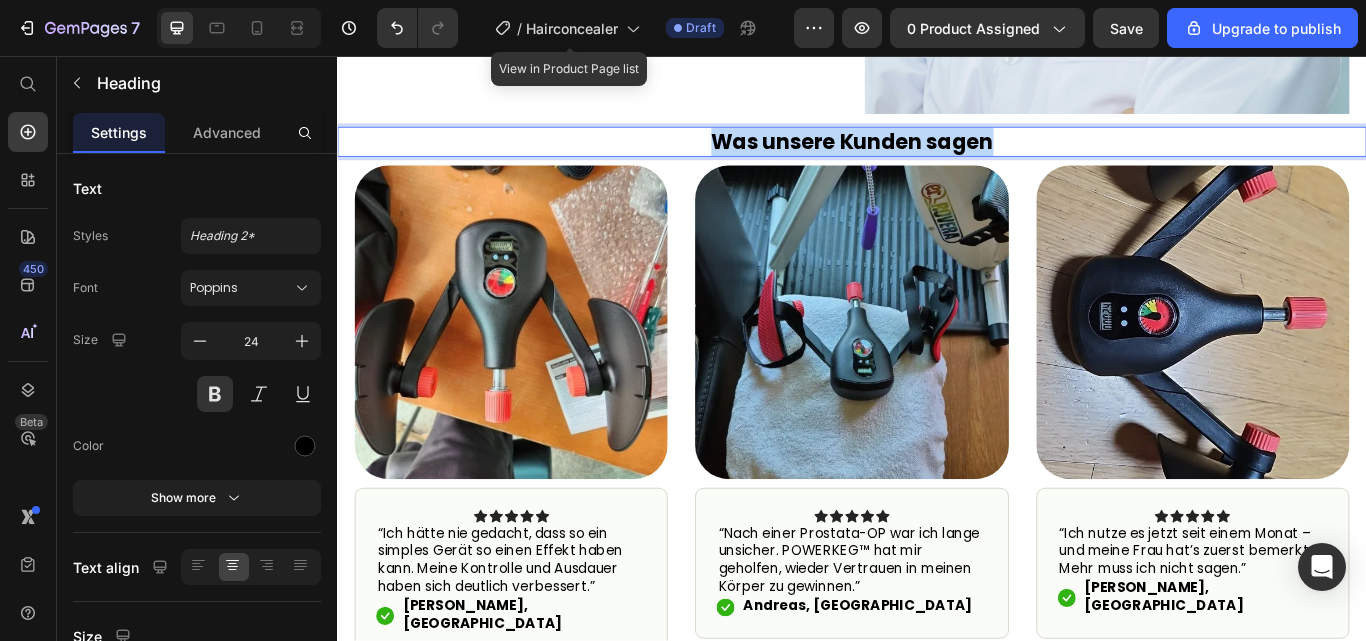 click on "Was unsere Kunden sagen" at bounding box center [937, 156] 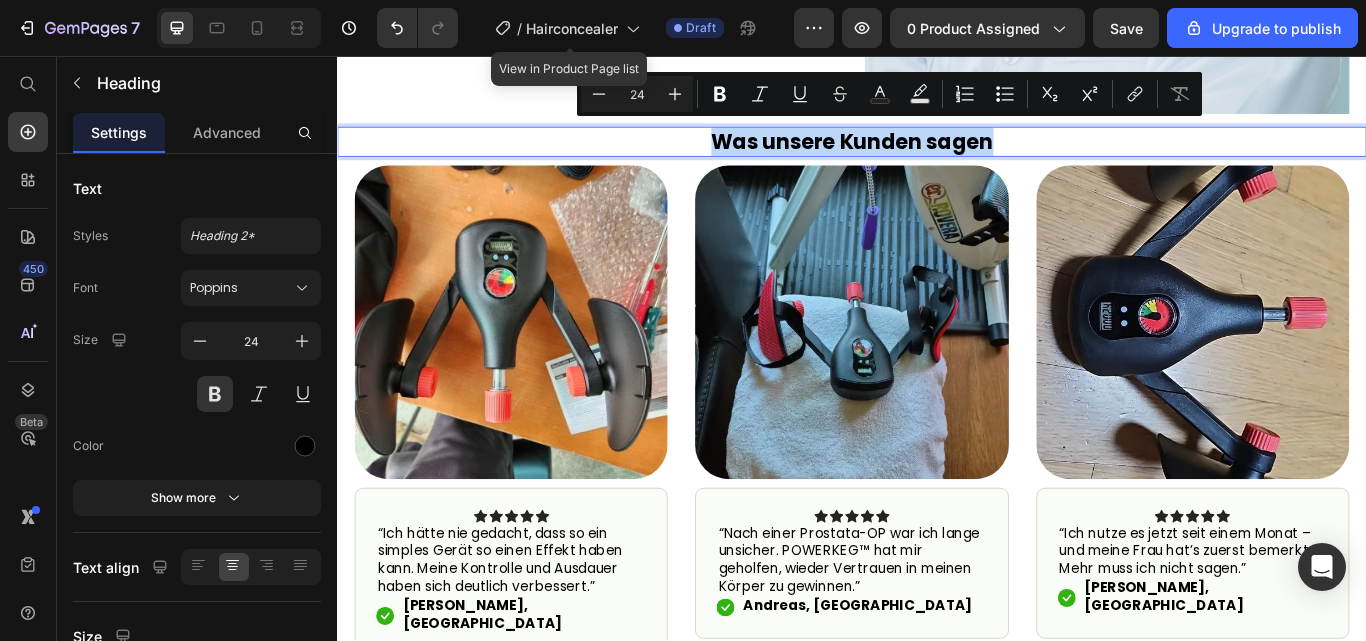 copy on "Was unsere Kunden sagen" 